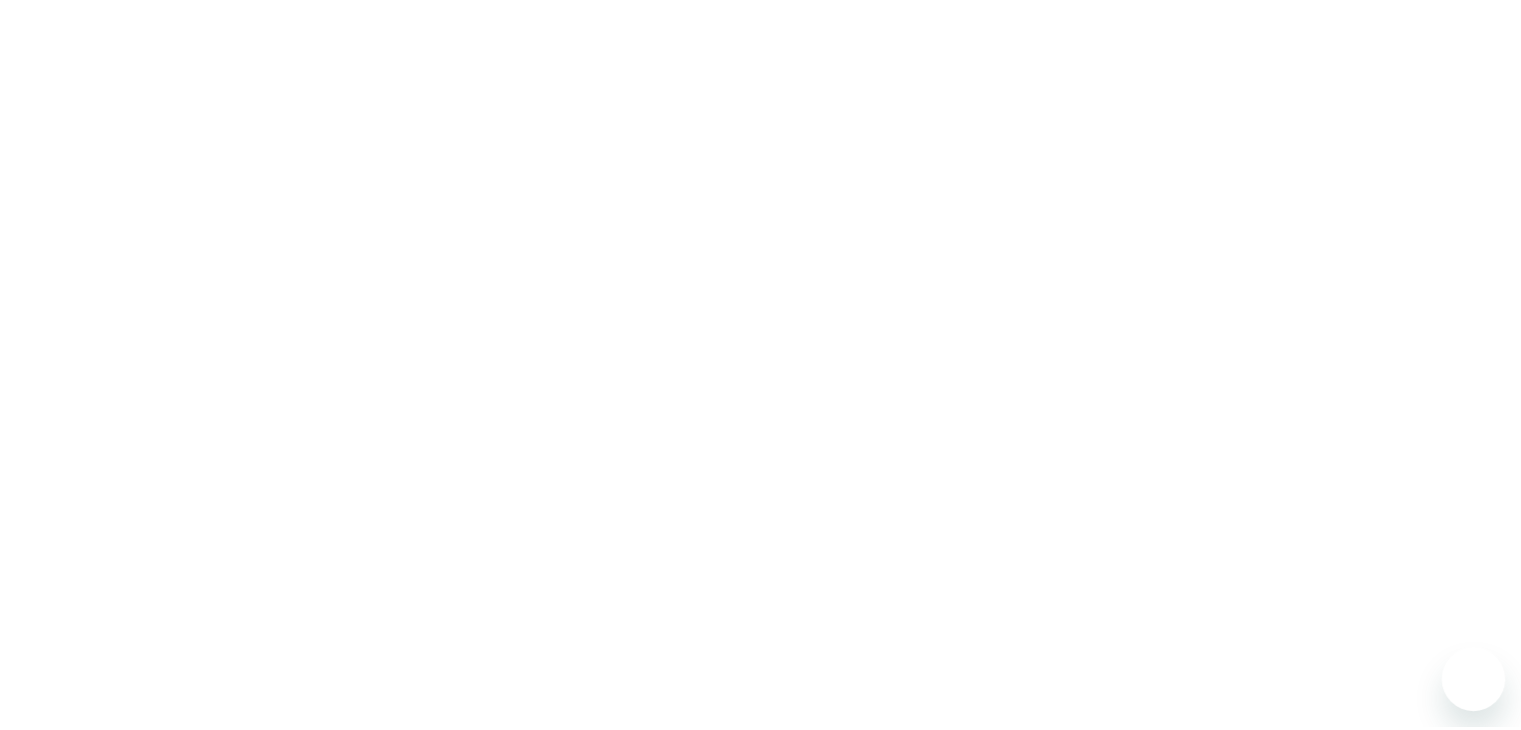 scroll, scrollTop: 0, scrollLeft: 0, axis: both 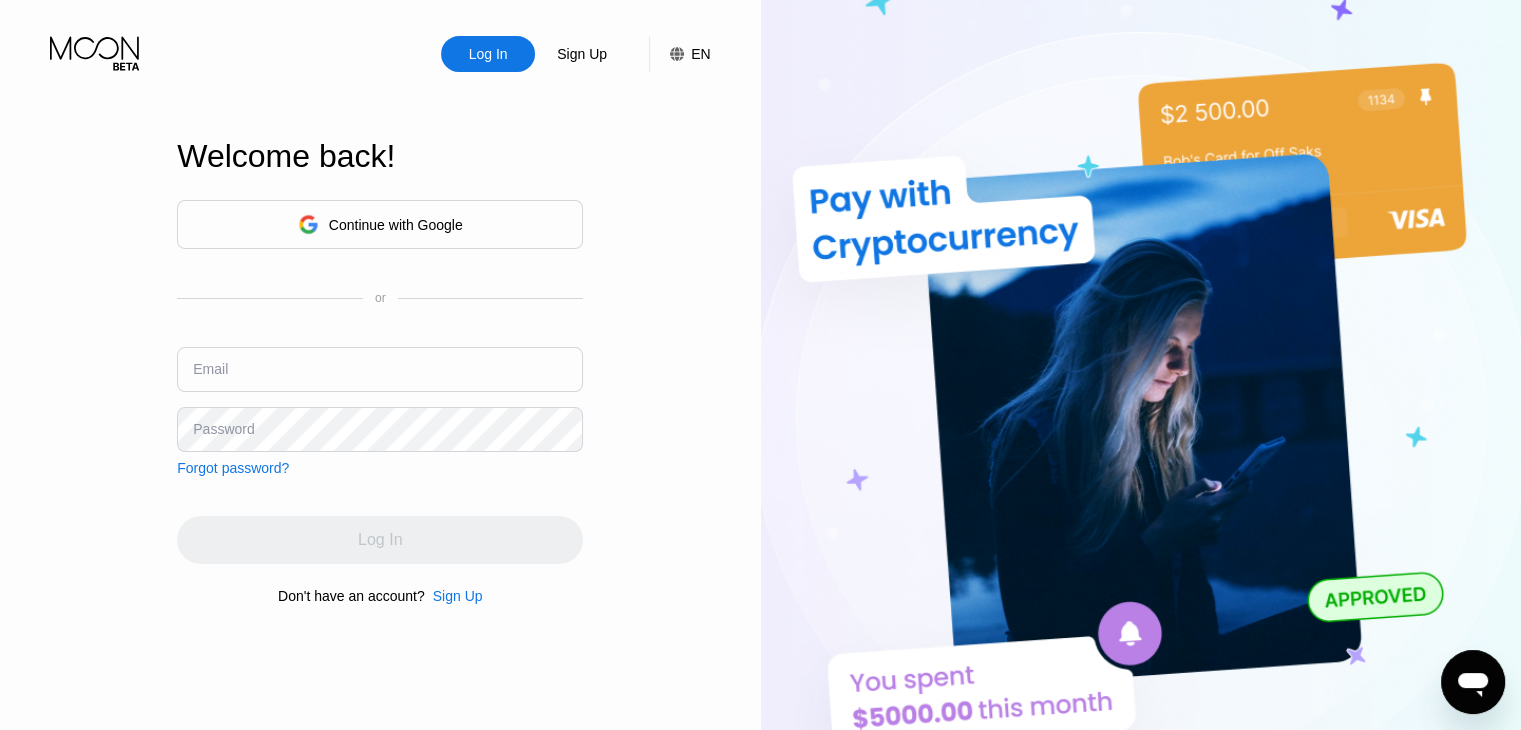 click on "Log In Sign Up EN Language Select an item Save Welcome back! Continue with Google or Email Password Forgot password? Log In Don't have an account? Sign Up" at bounding box center (380, 401) 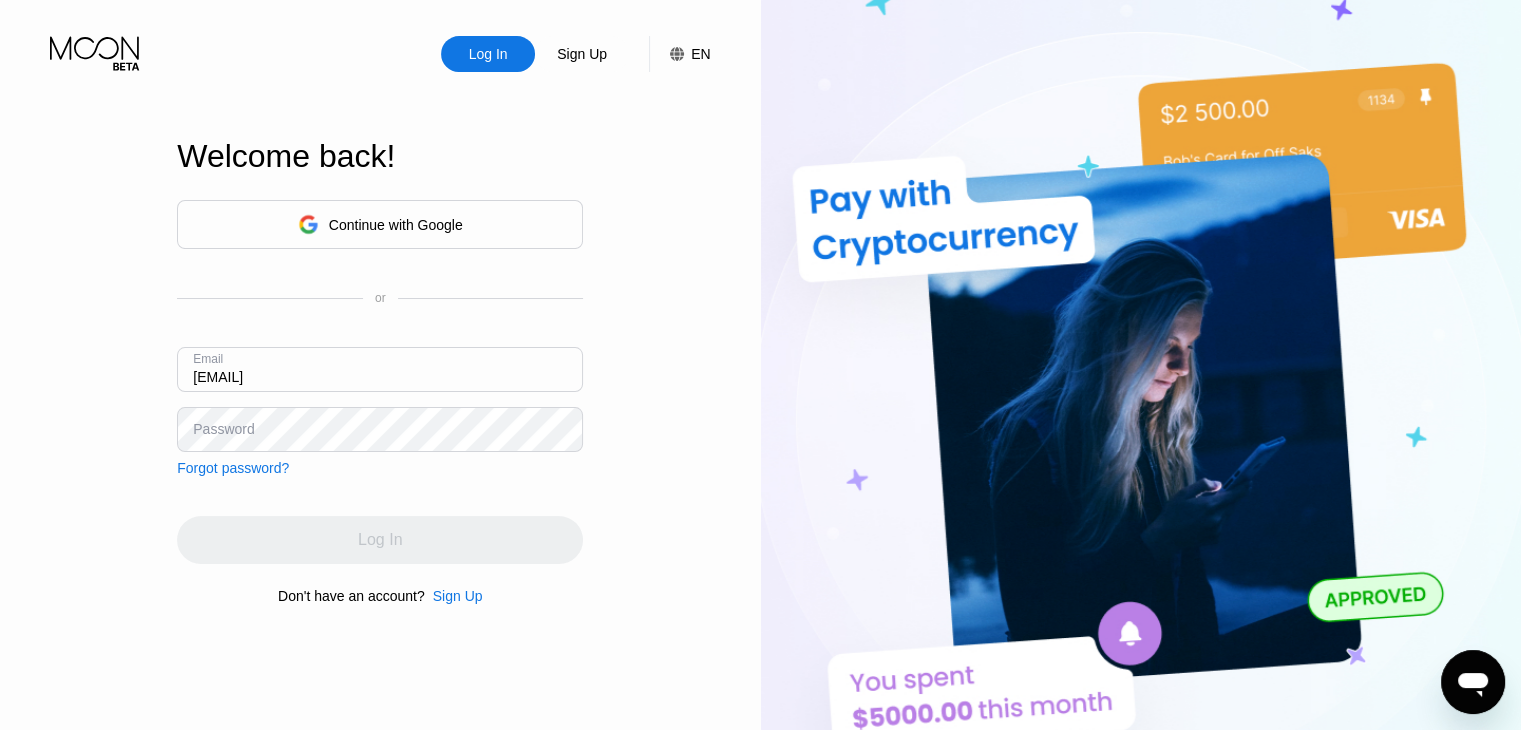 type on "[EMAIL]" 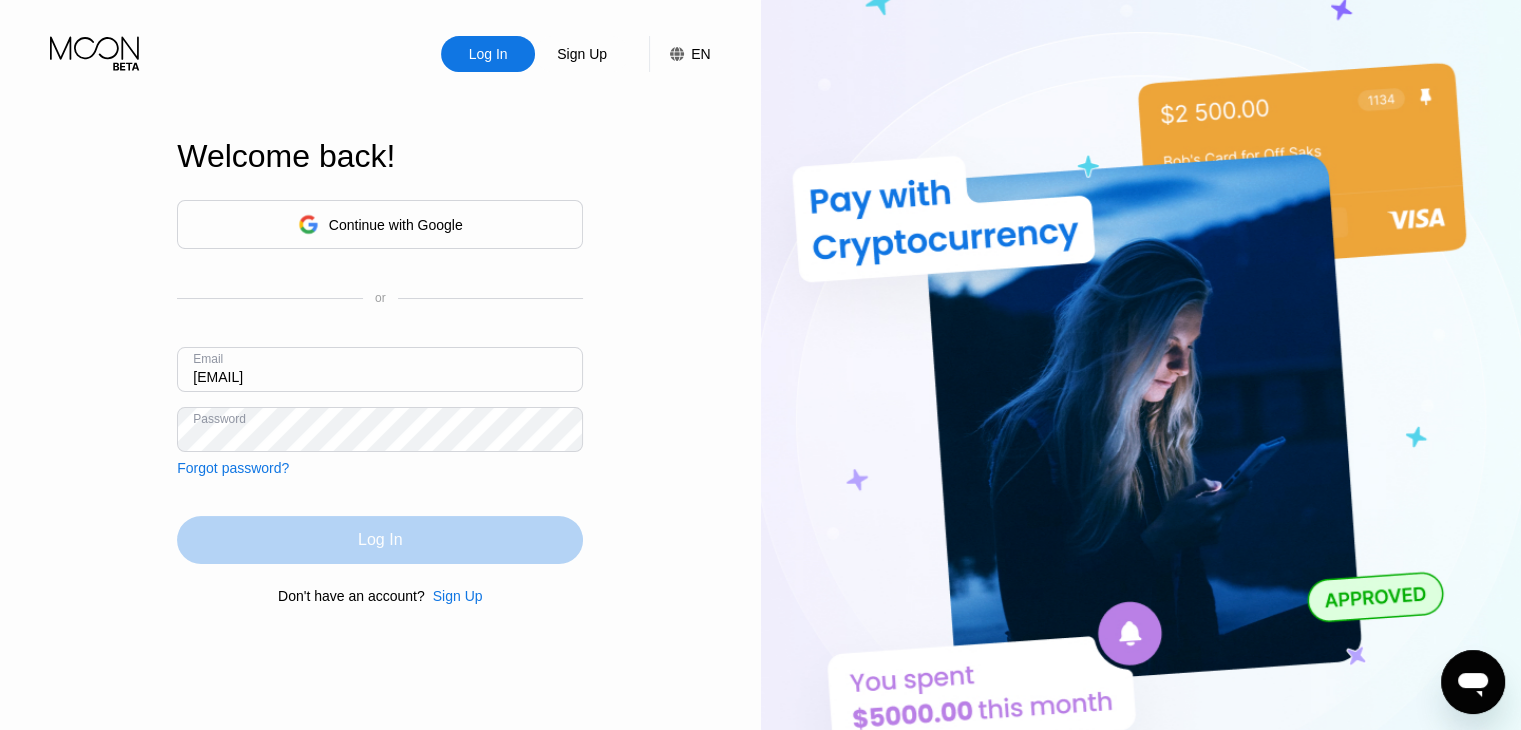 click on "Log In" at bounding box center (380, 540) 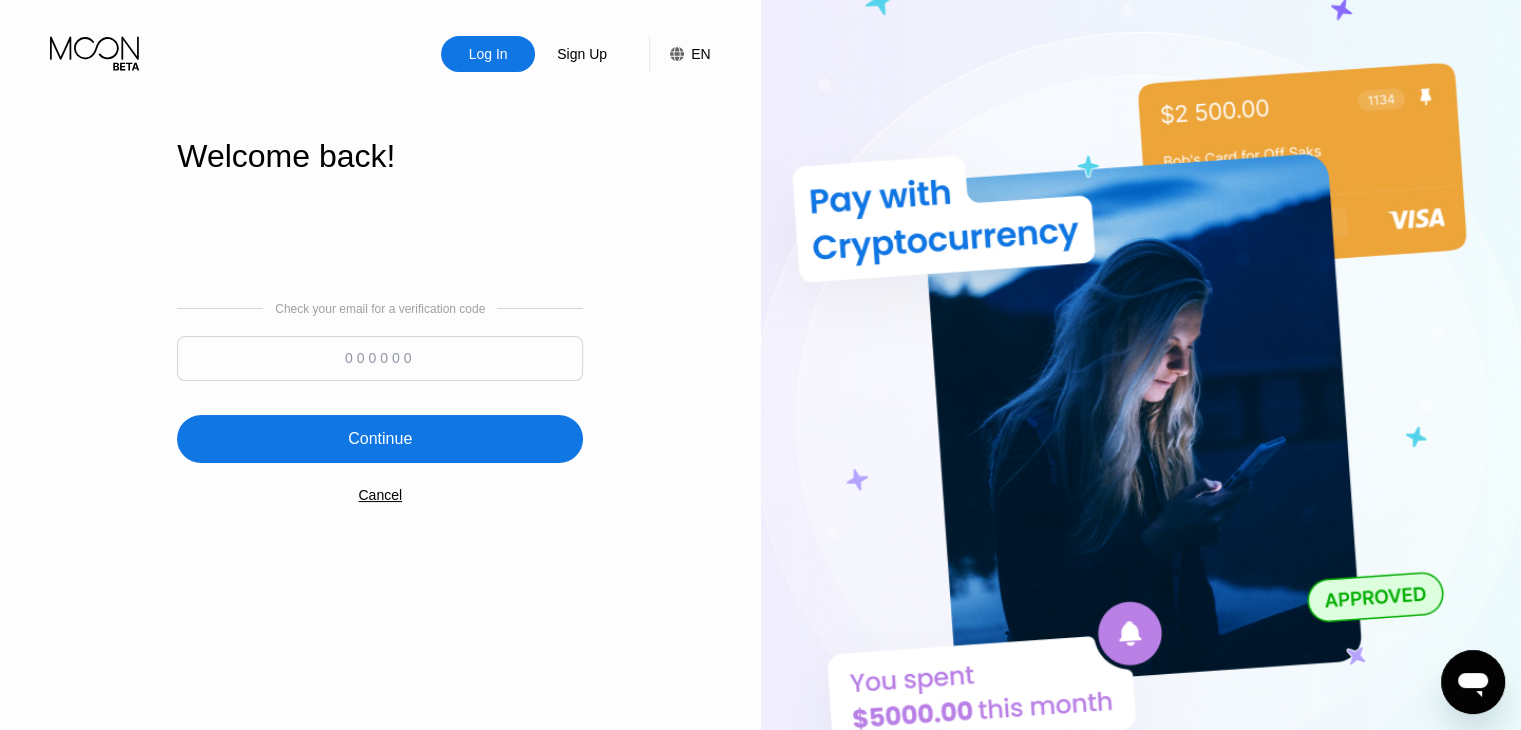 click at bounding box center (380, 358) 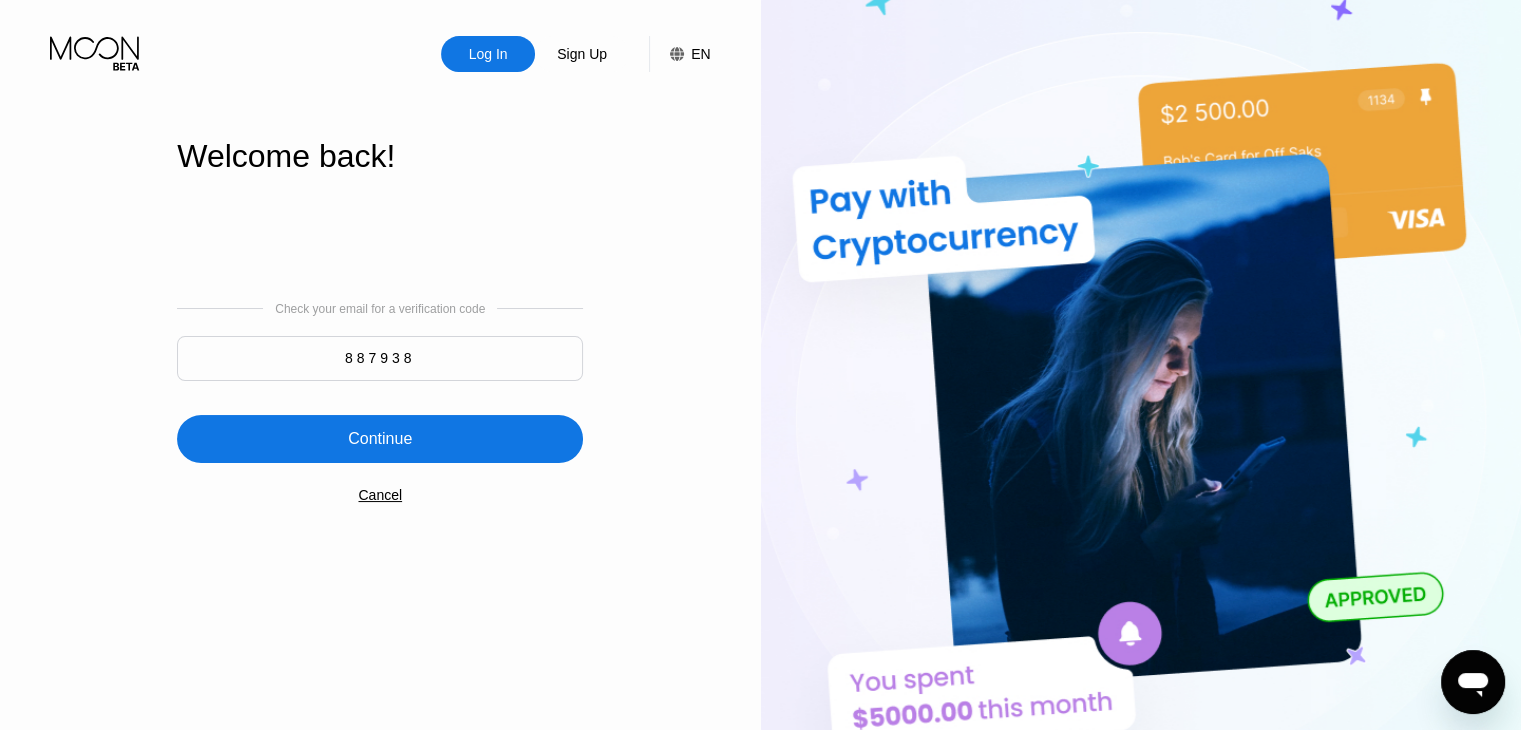 type on "887938" 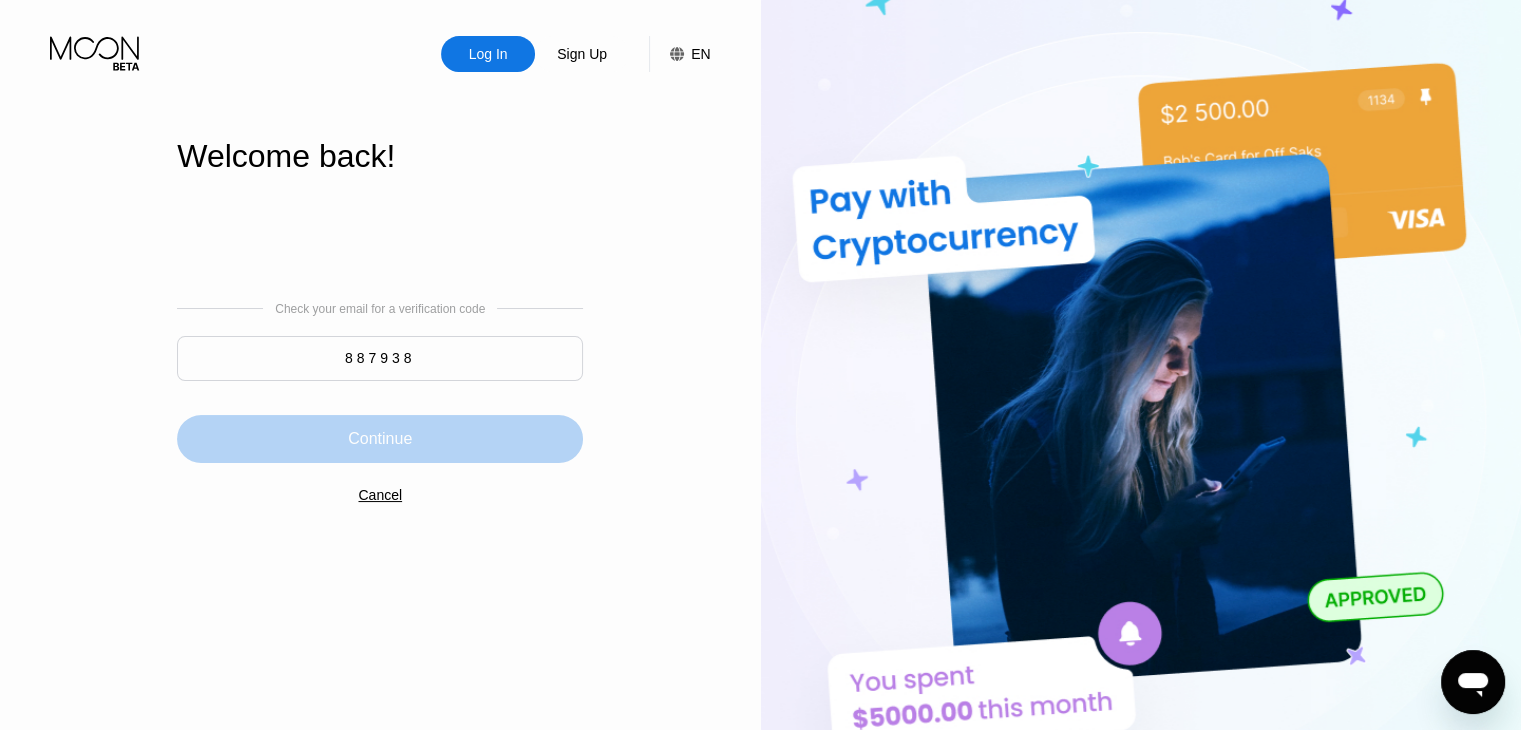click on "Continue" at bounding box center (380, 439) 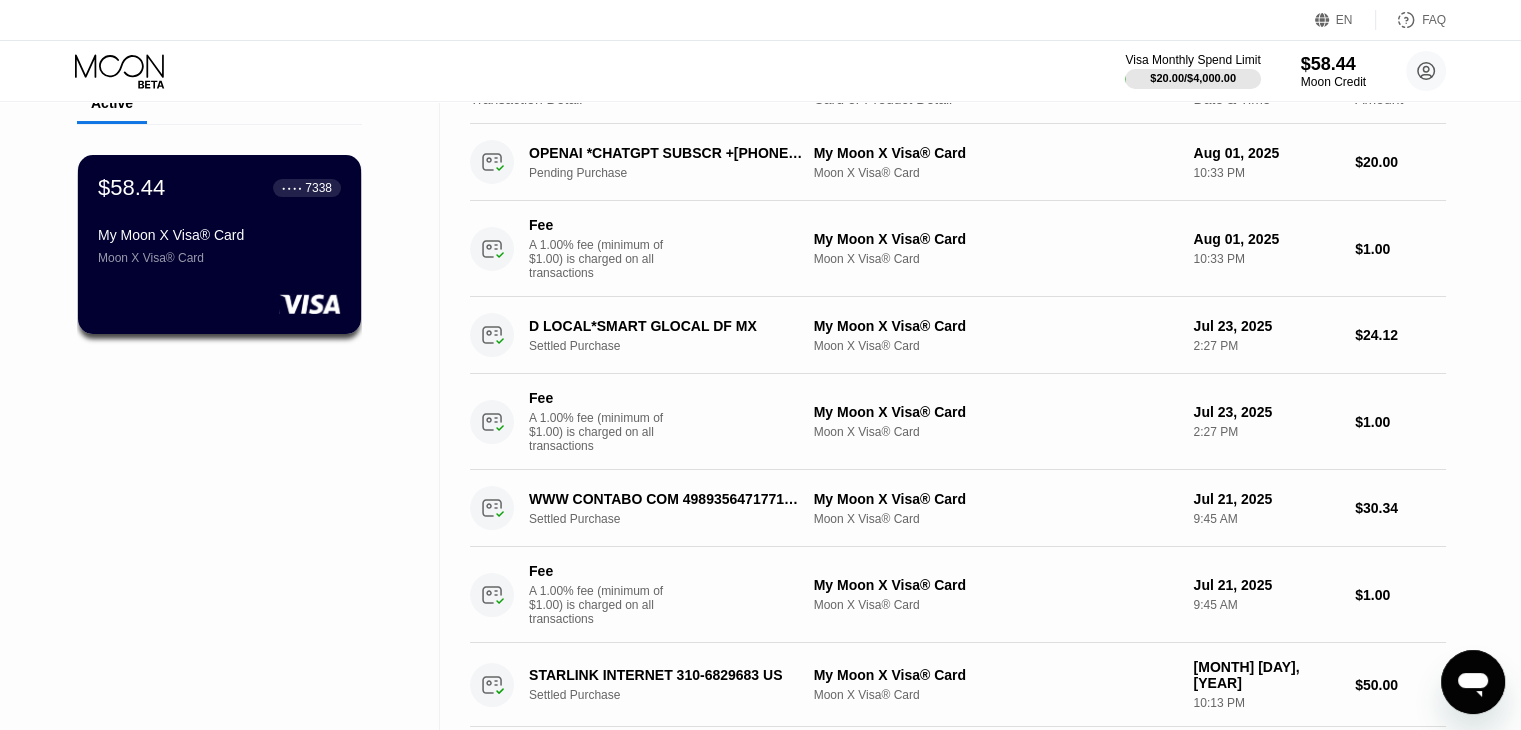 scroll, scrollTop: 100, scrollLeft: 0, axis: vertical 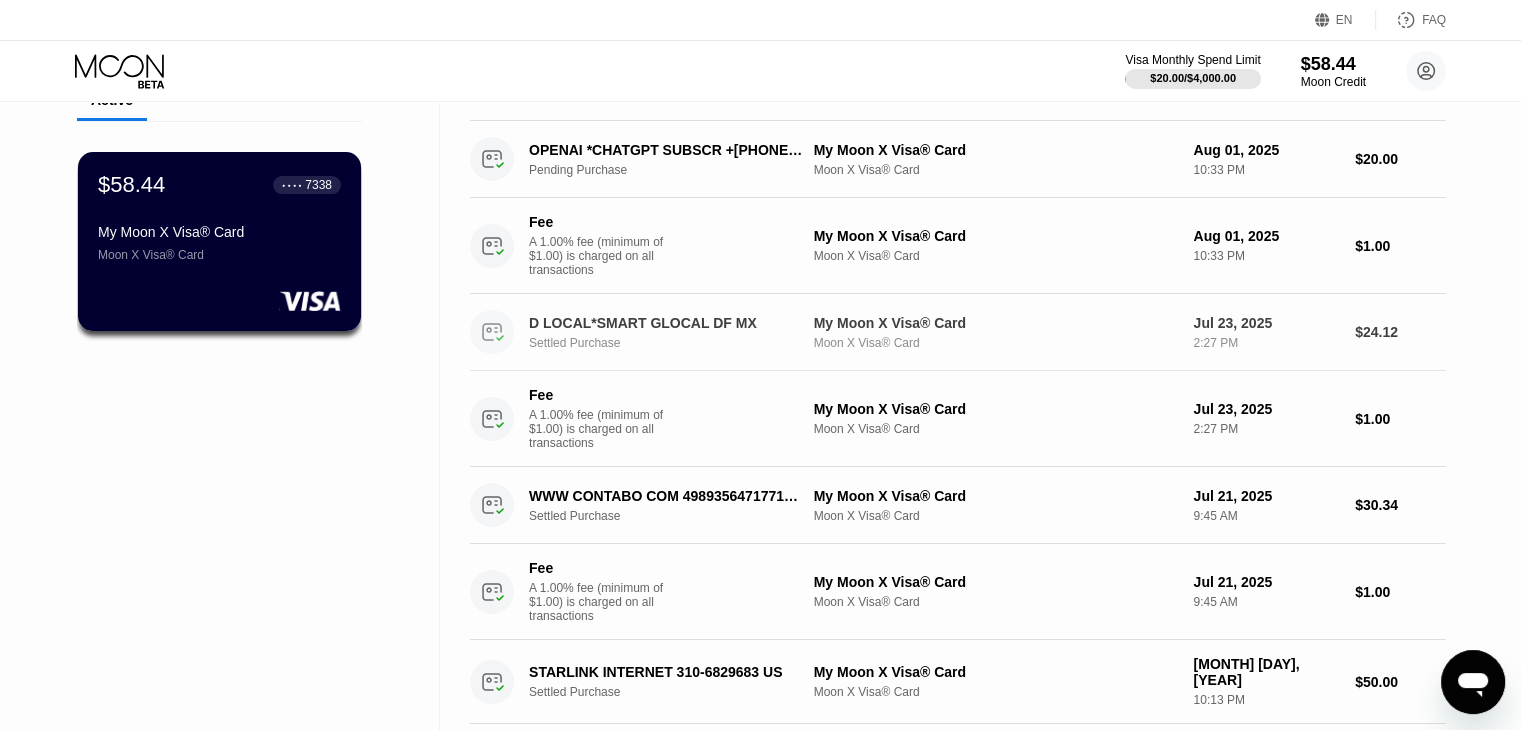 click on "D LOCAL*SMART GLOCAL     DF           MX" at bounding box center (666, 323) 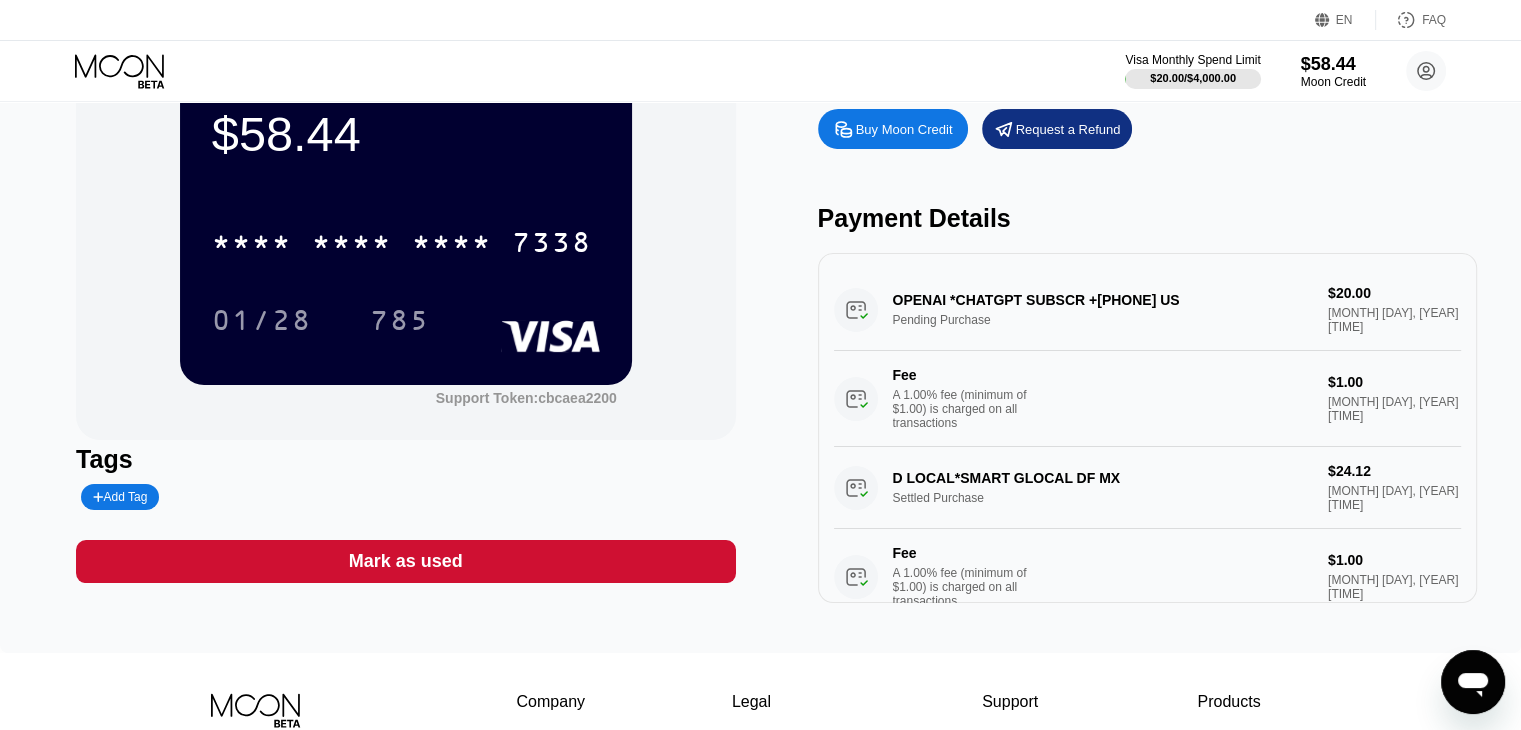 scroll, scrollTop: 0, scrollLeft: 0, axis: both 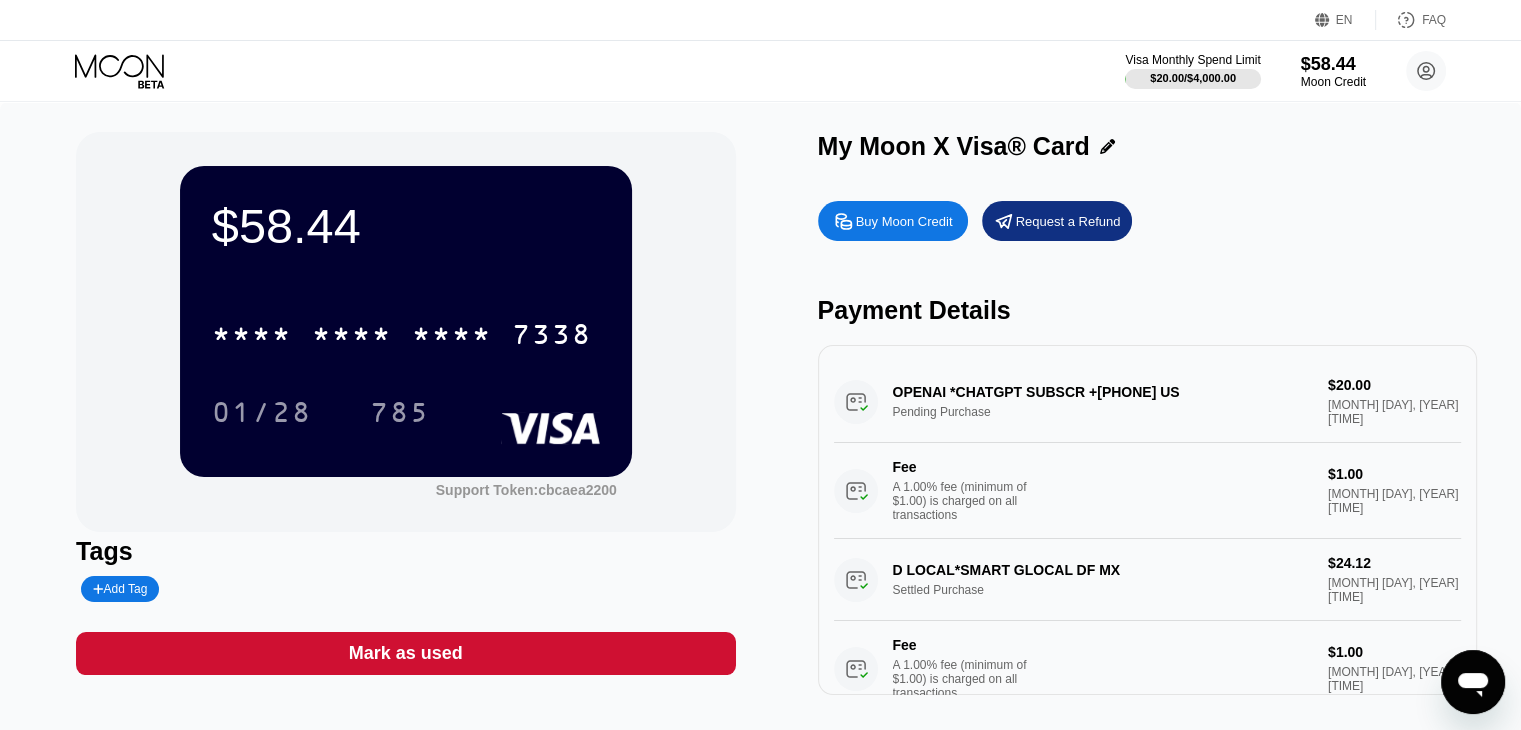 click on "D LOCAL*SMART GLOCAL DF MX Settled Purchase $24.12 [MONTH] [DAY], [YEAR] [TIME] Fee A 1.00% fee (minimum of $1.00) is charged on all transactions $1.00 [MONTH] [DAY], [YEAR] [TIME]" at bounding box center [1147, 628] 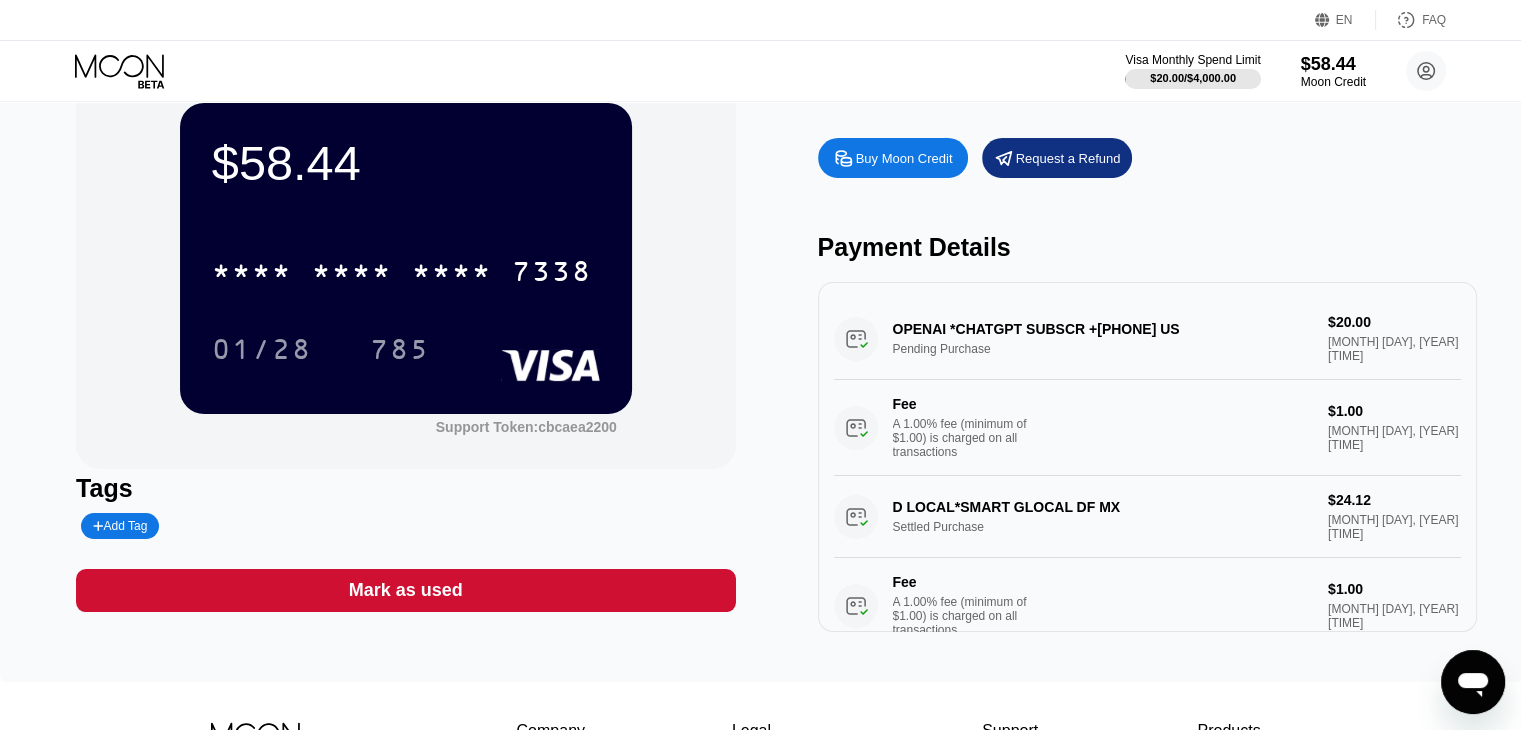 scroll, scrollTop: 0, scrollLeft: 0, axis: both 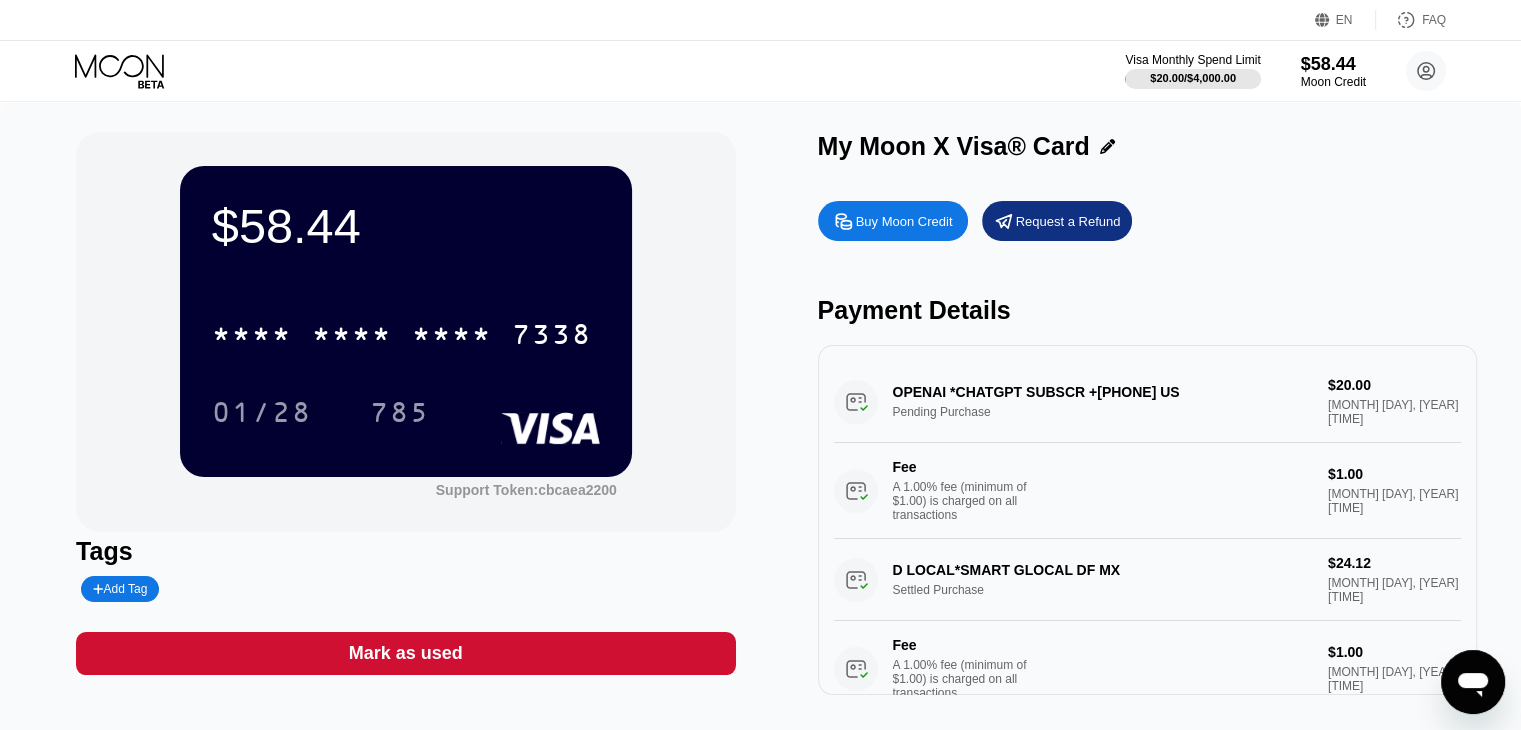 click on "$58.44" at bounding box center (1333, 64) 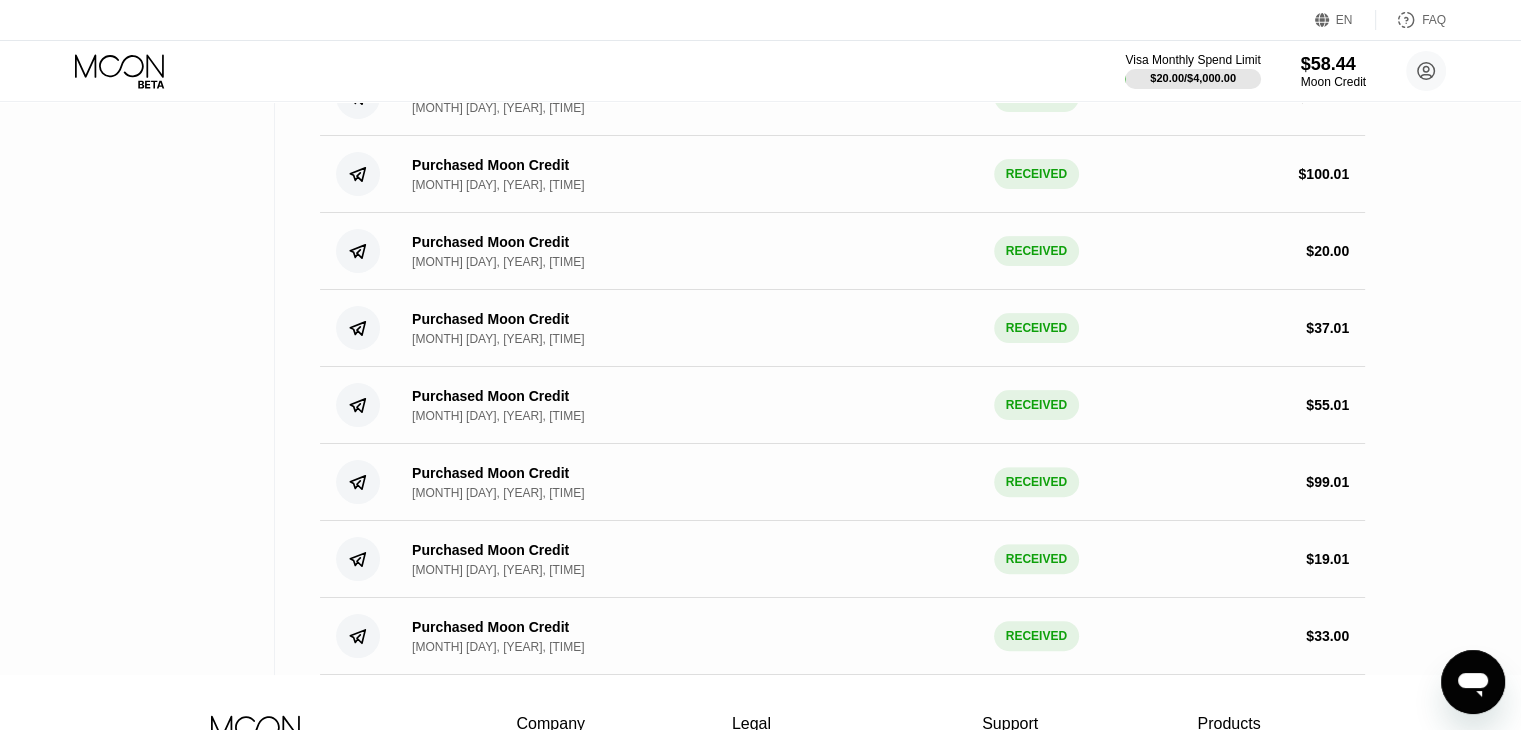 scroll, scrollTop: 0, scrollLeft: 0, axis: both 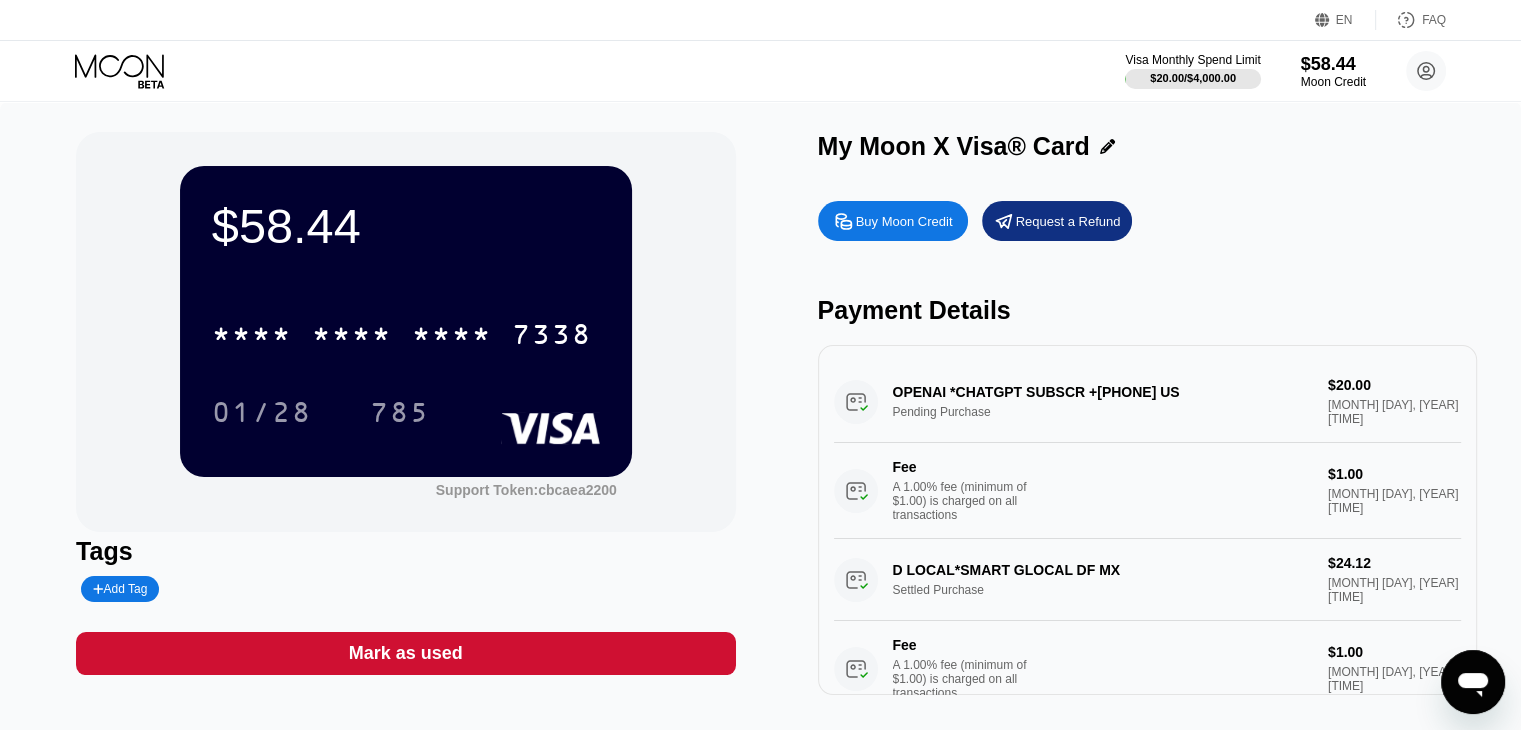 click on "D LOCAL*SMART GLOCAL DF MX Settled Purchase $24.12 [MONTH] [DAY], [YEAR] [TIME] Fee A 1.00% fee (minimum of $1.00) is charged on all transactions $1.00 [MONTH] [DAY], [YEAR] [TIME]" at bounding box center (1147, 628) 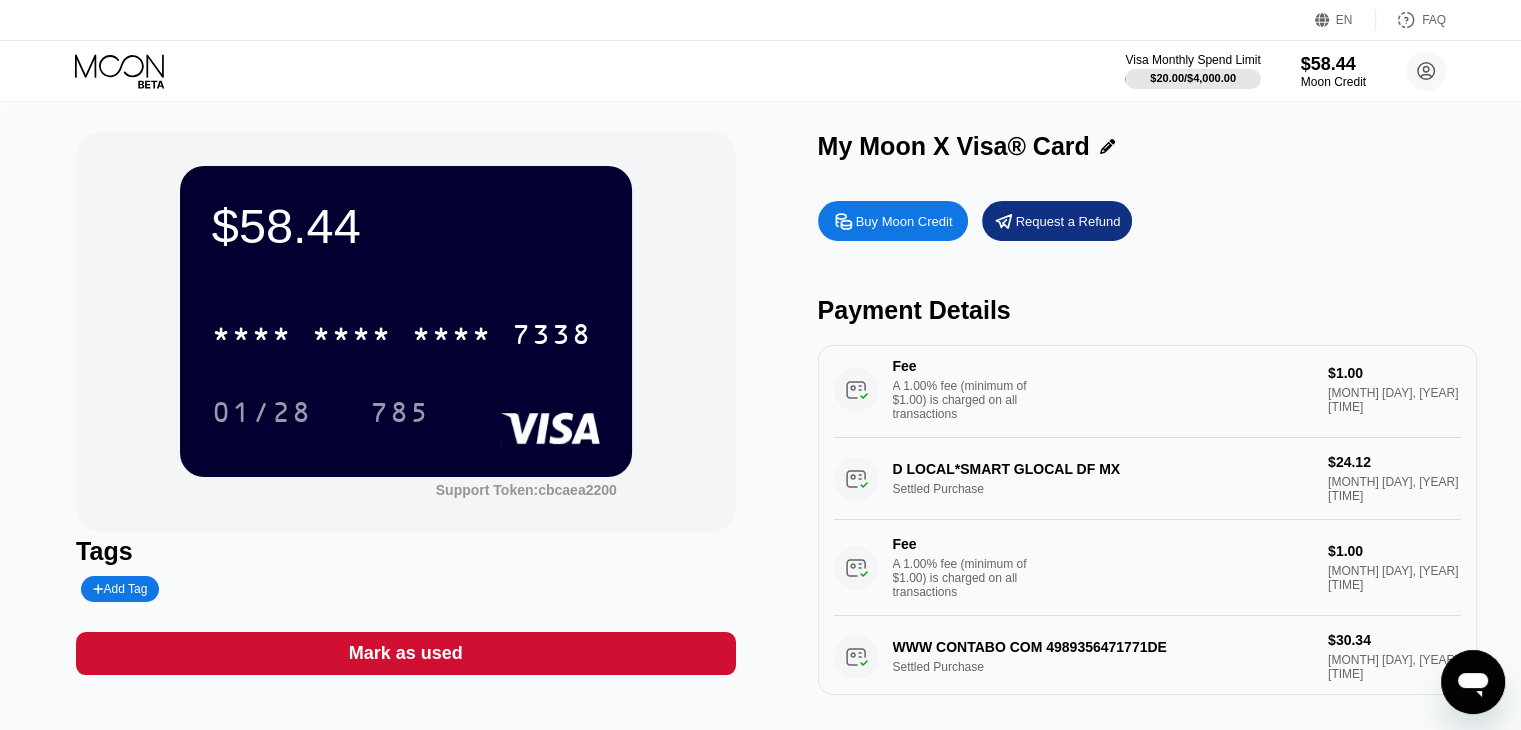 scroll, scrollTop: 100, scrollLeft: 0, axis: vertical 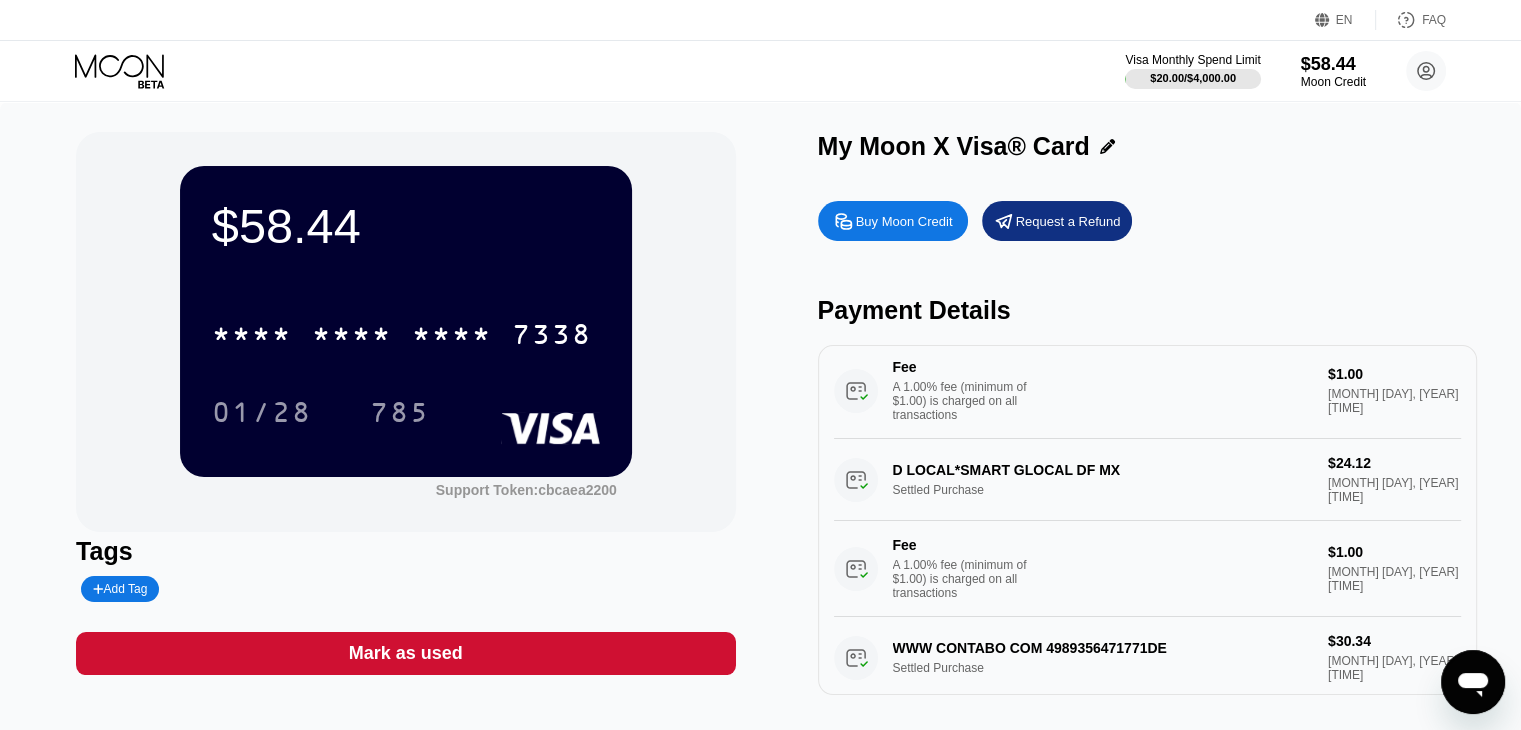 click on "D LOCAL*SMART GLOCAL DF MX Settled Purchase $24.12 [MONTH] [DAY], [YEAR] [TIME] Fee A 1.00% fee (minimum of $1.00) is charged on all transactions $1.00 [MONTH] [DAY], [YEAR] [TIME]" at bounding box center (1147, 528) 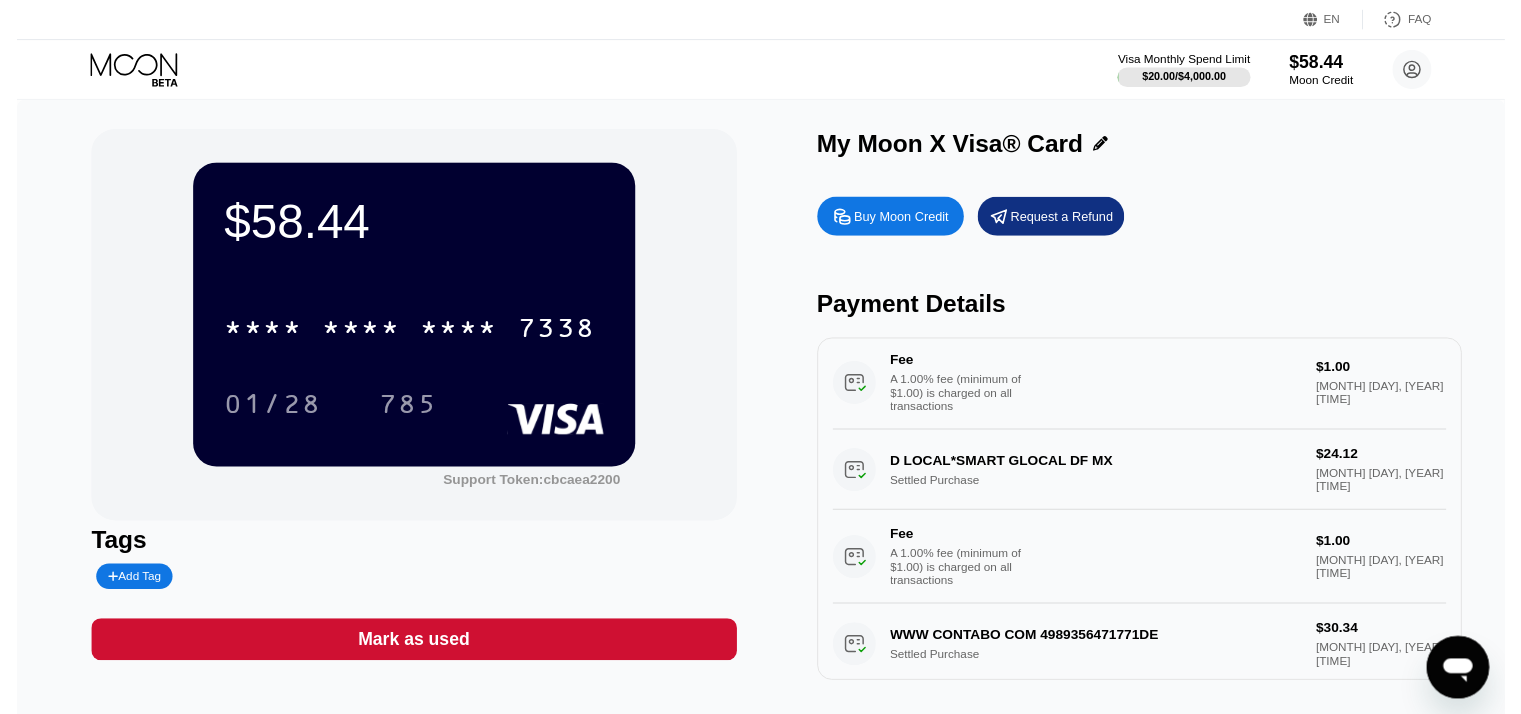 scroll, scrollTop: 0, scrollLeft: 0, axis: both 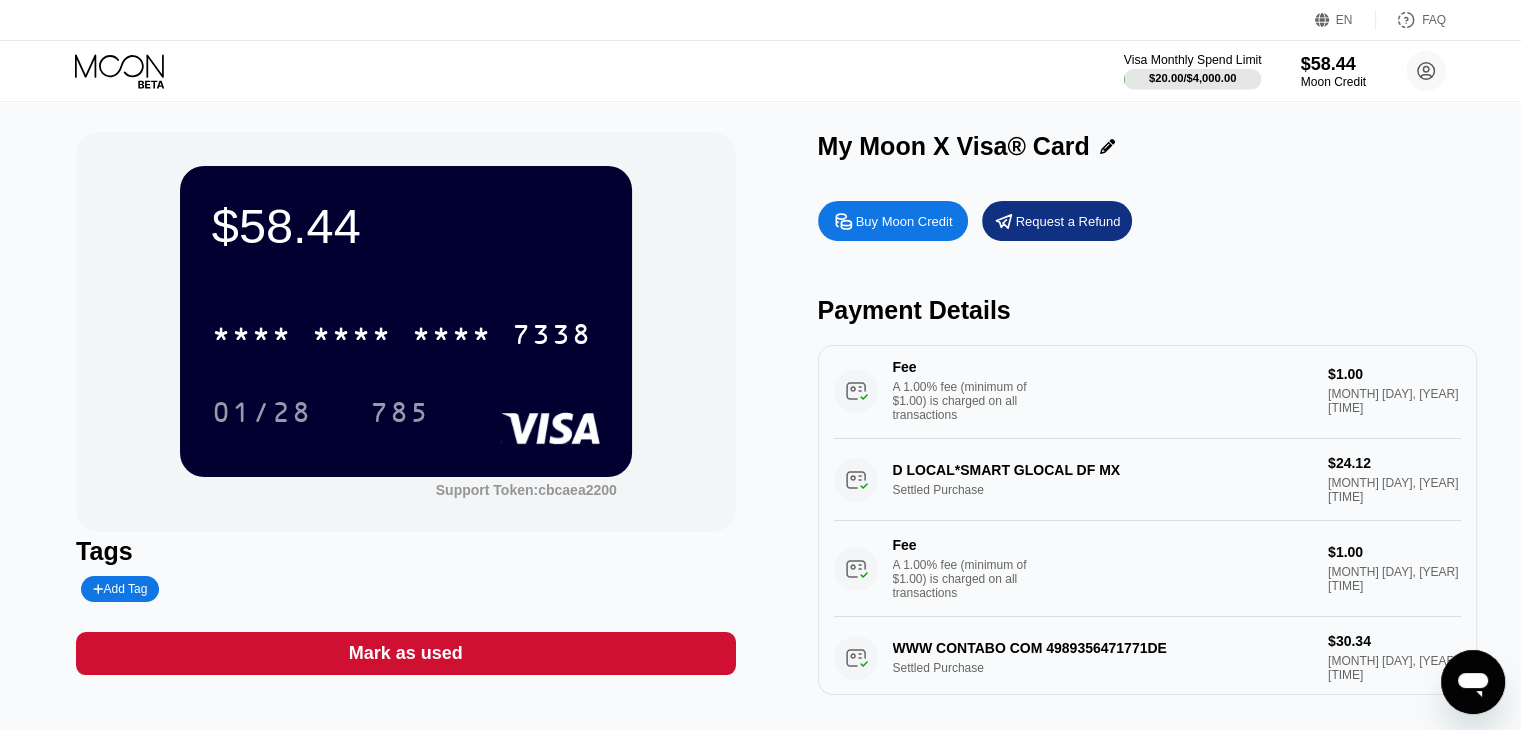 click on "Visa Monthly Spend Limit" at bounding box center [1193, 60] 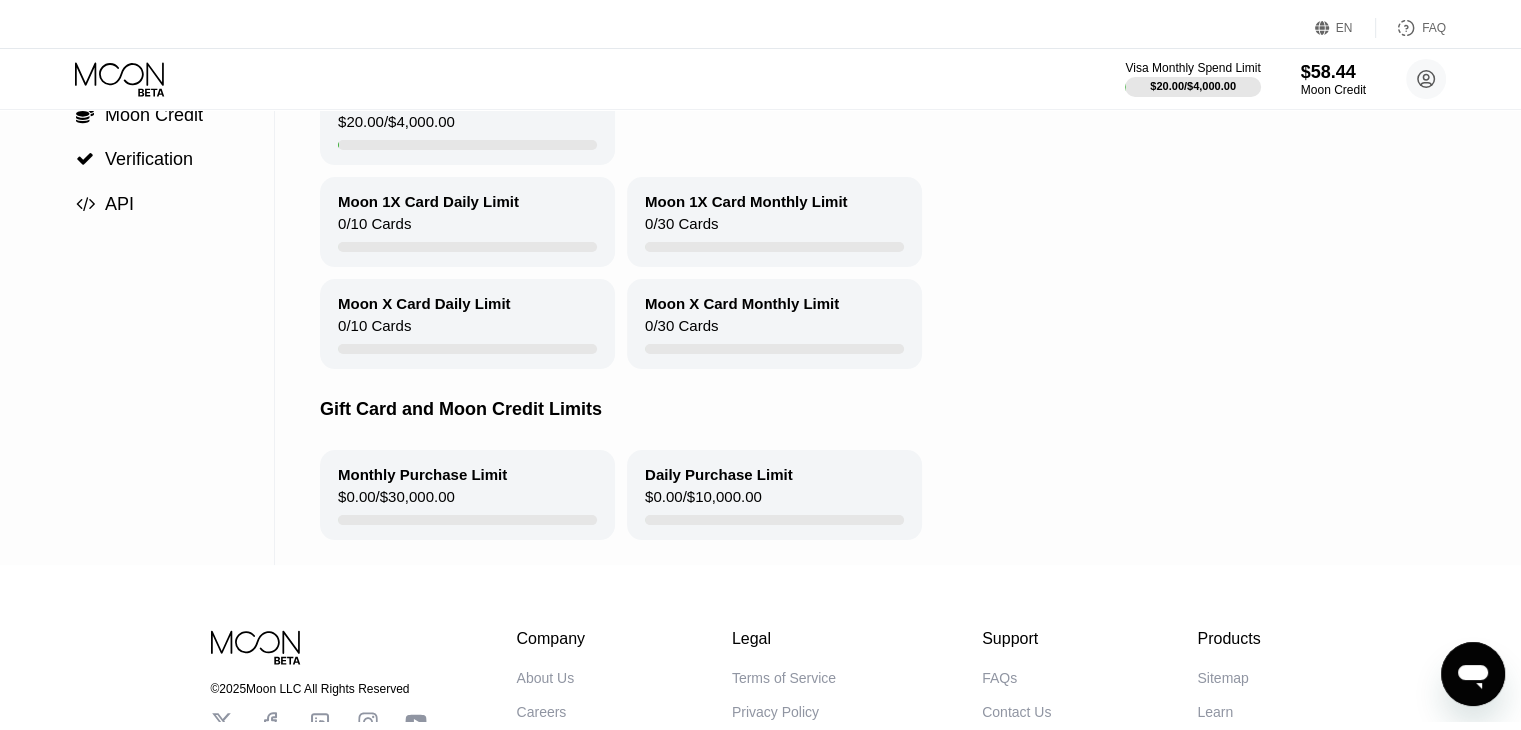 scroll, scrollTop: 0, scrollLeft: 0, axis: both 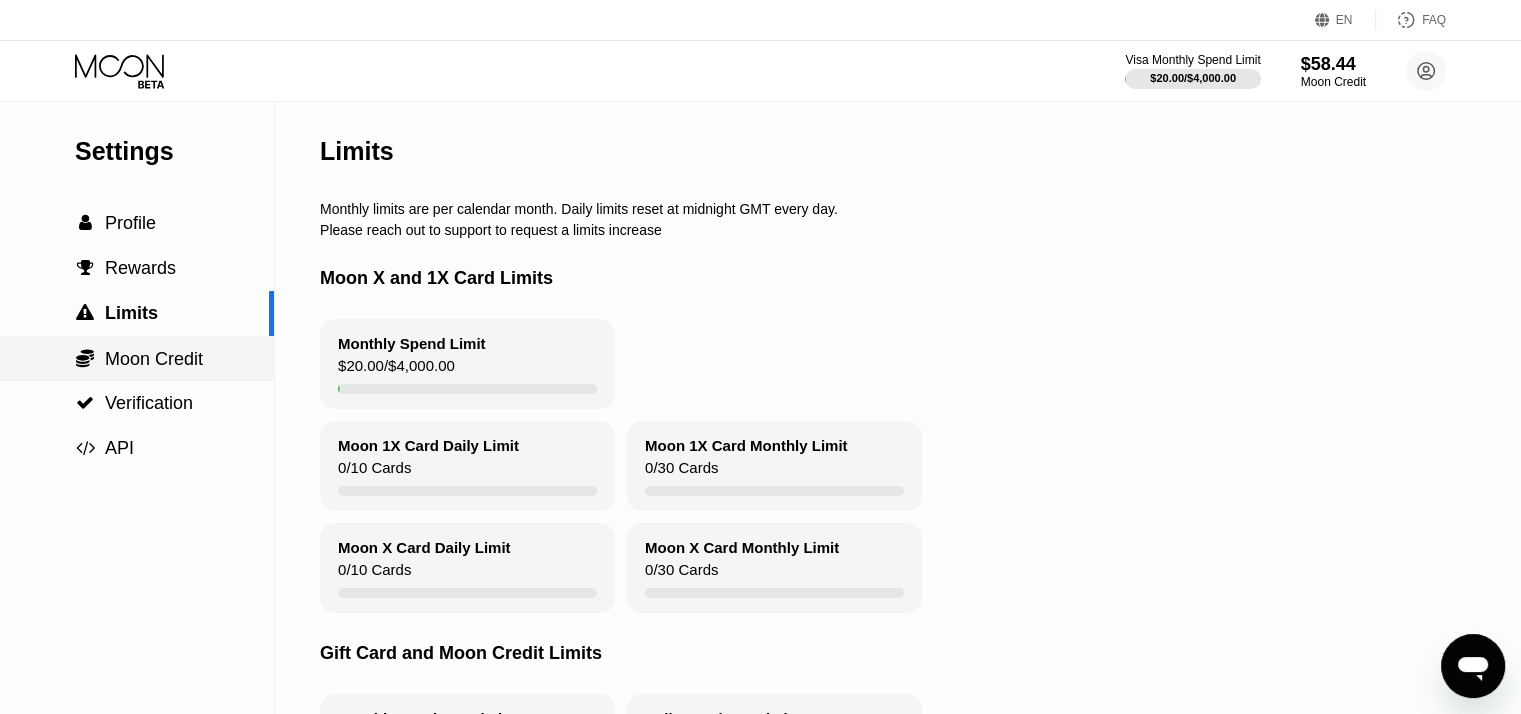 click on "Moon Credit" at bounding box center [154, 359] 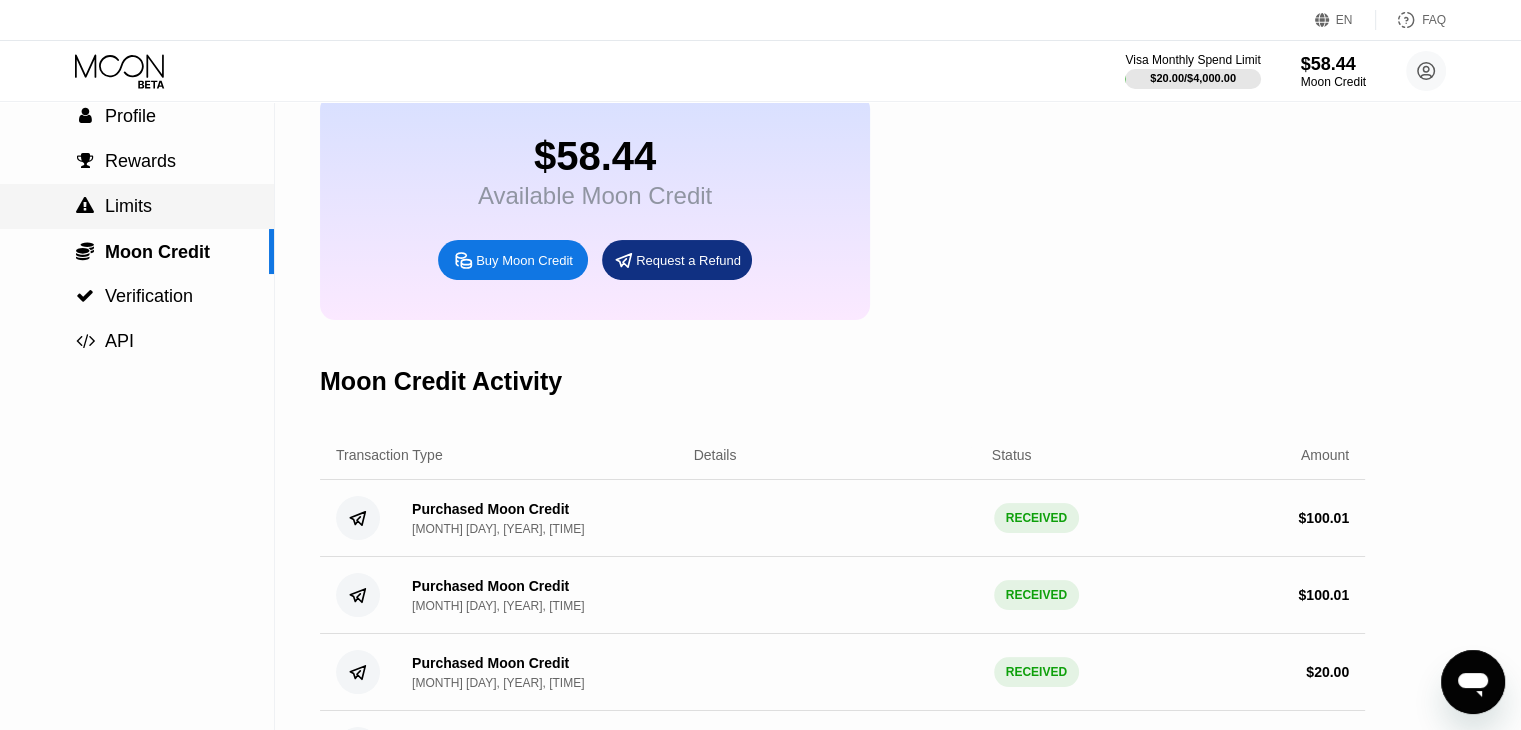 scroll, scrollTop: 100, scrollLeft: 0, axis: vertical 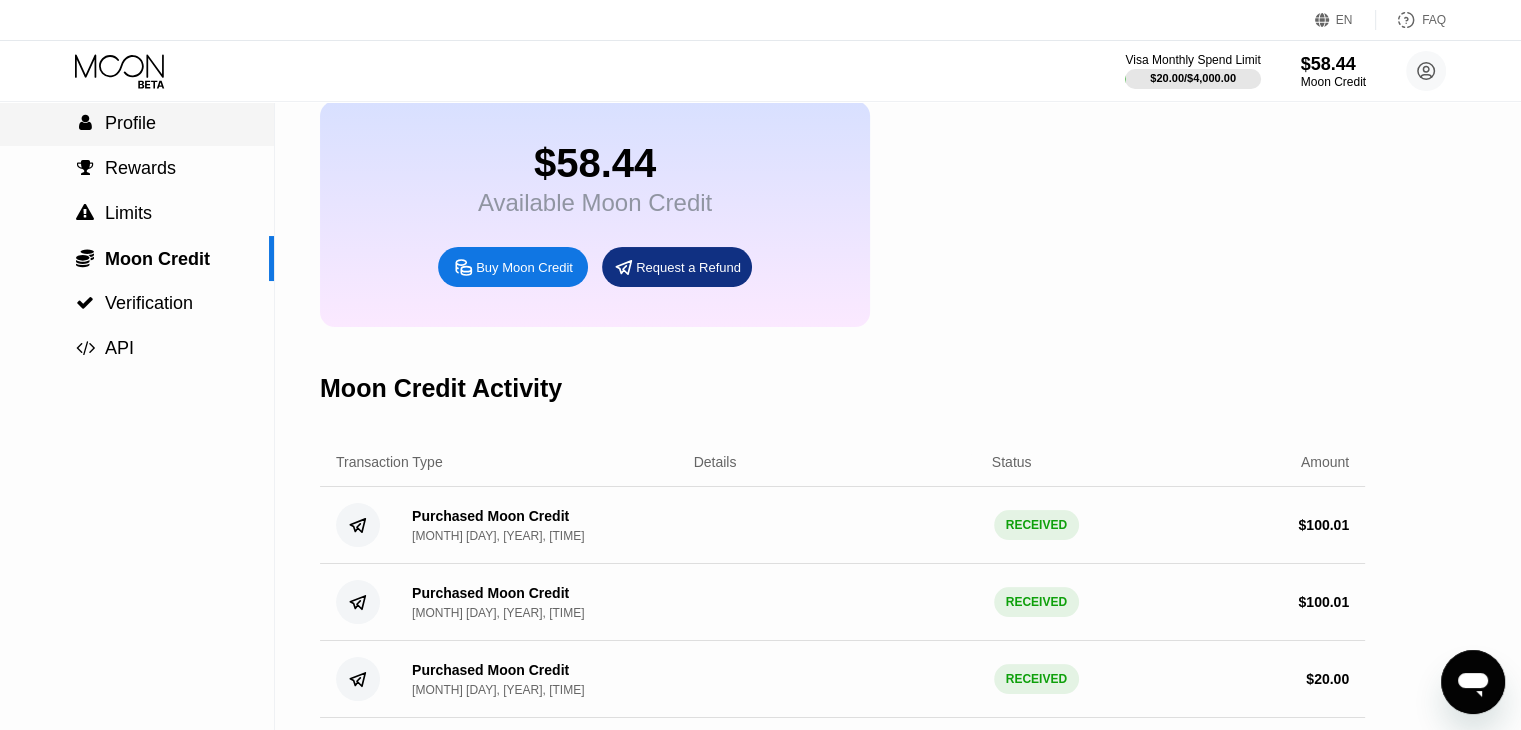 click on " Profile" at bounding box center (137, 123) 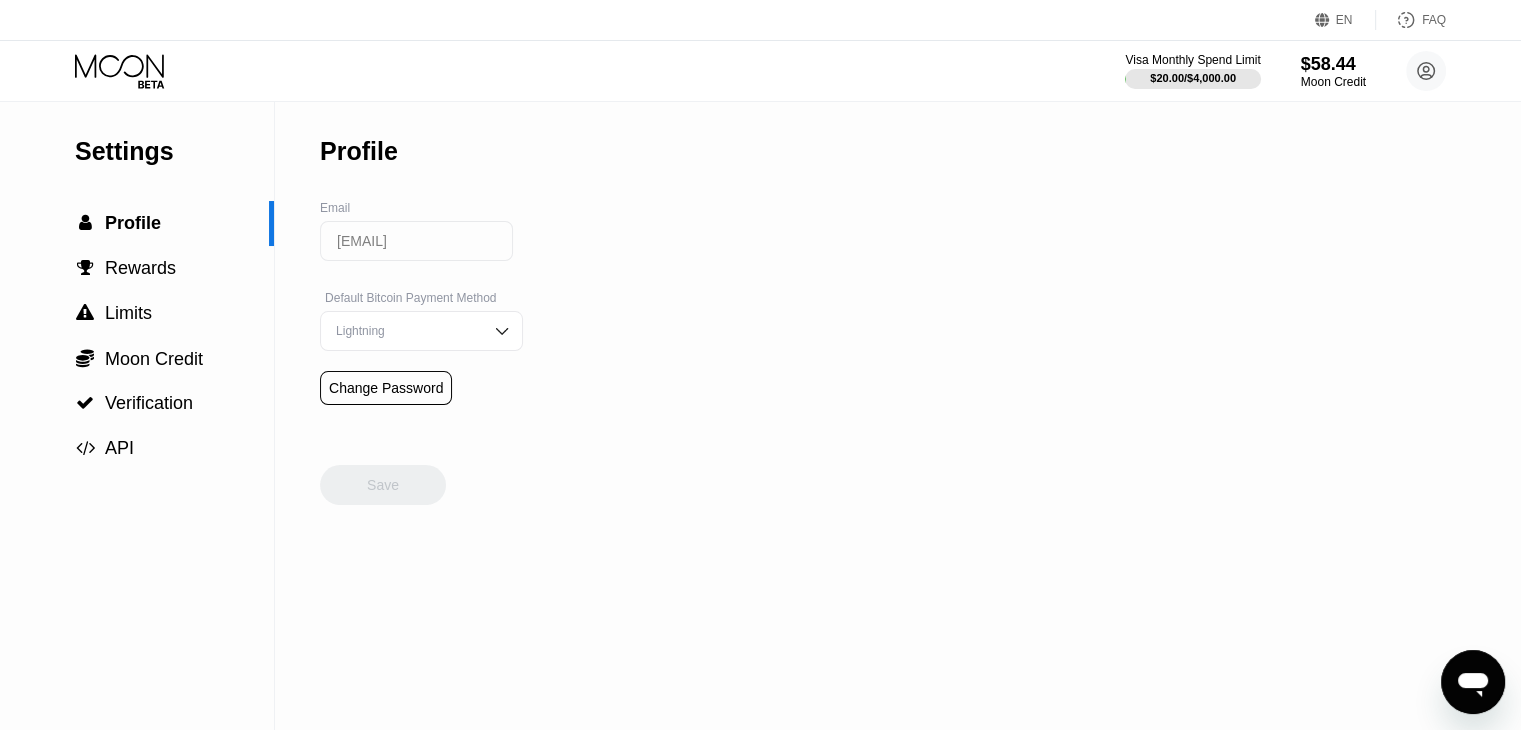 scroll, scrollTop: 0, scrollLeft: 0, axis: both 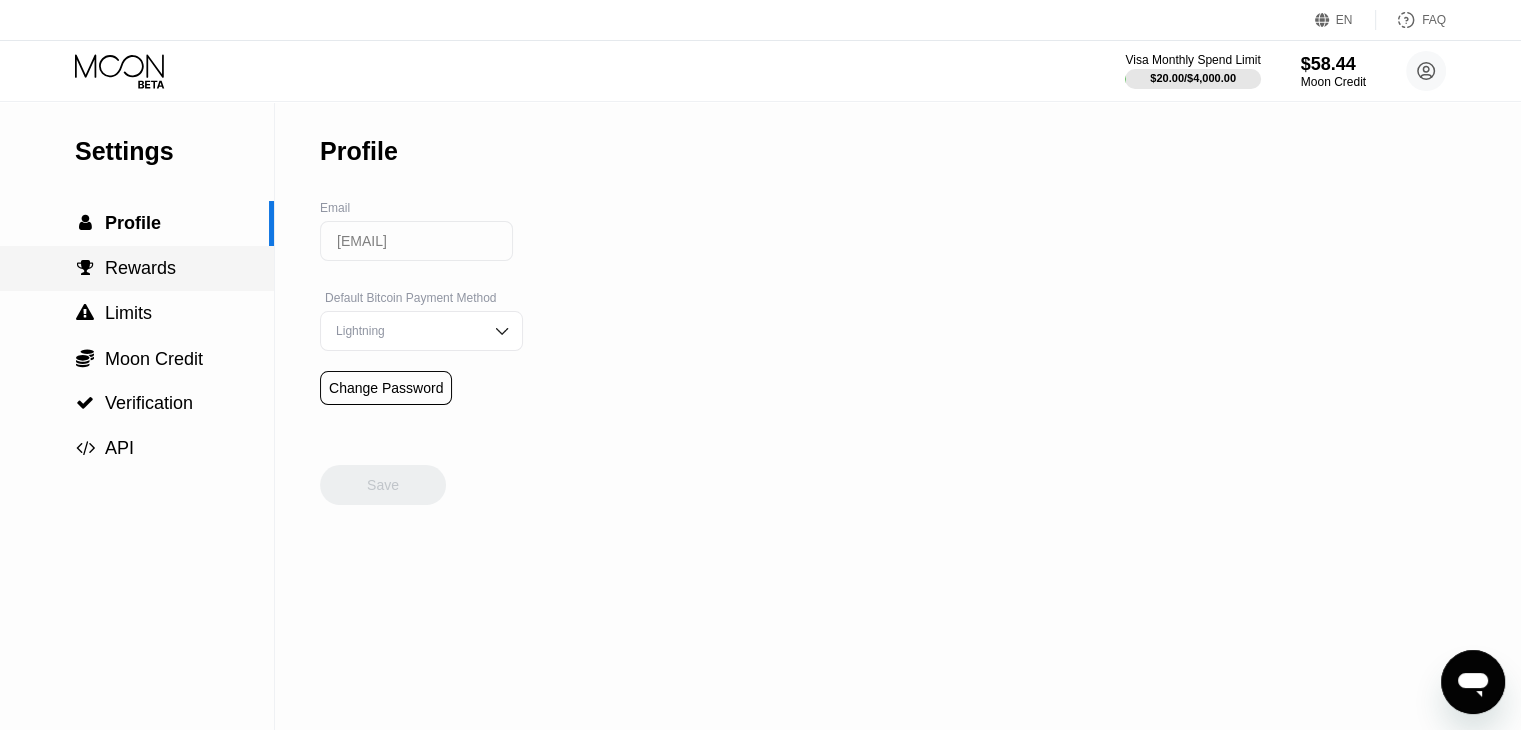 click on " Rewards" at bounding box center [125, 268] 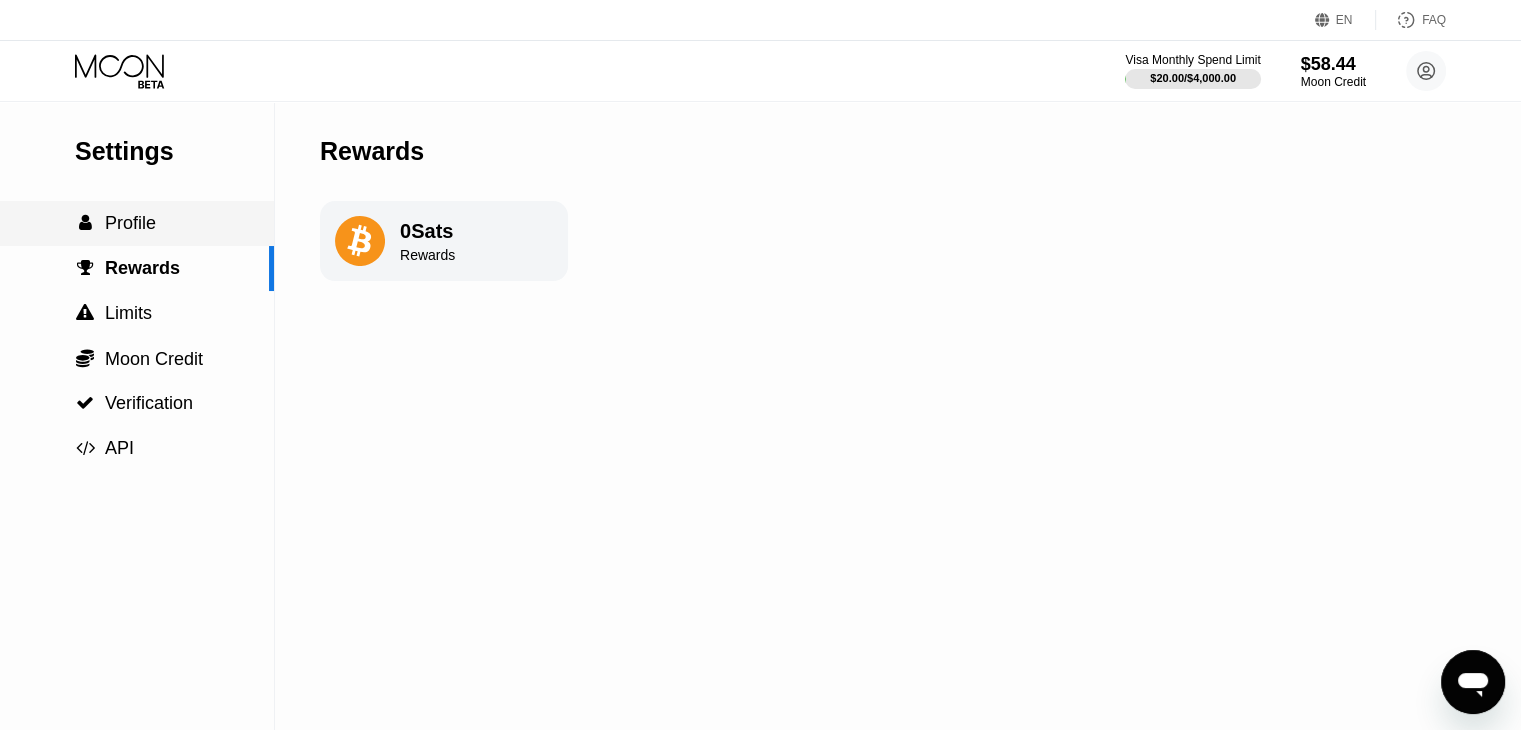 click on "Profile" at bounding box center (130, 223) 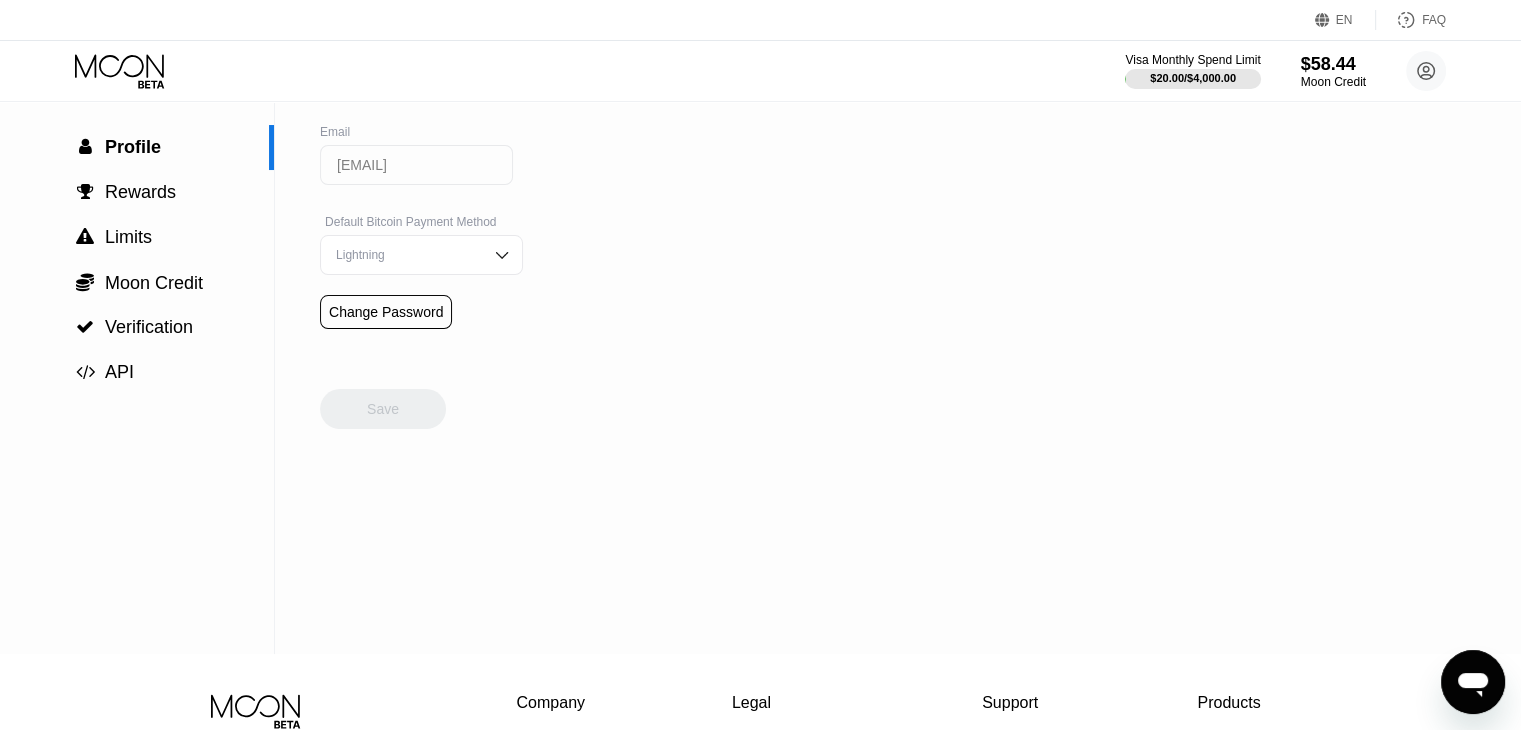 scroll, scrollTop: 4, scrollLeft: 0, axis: vertical 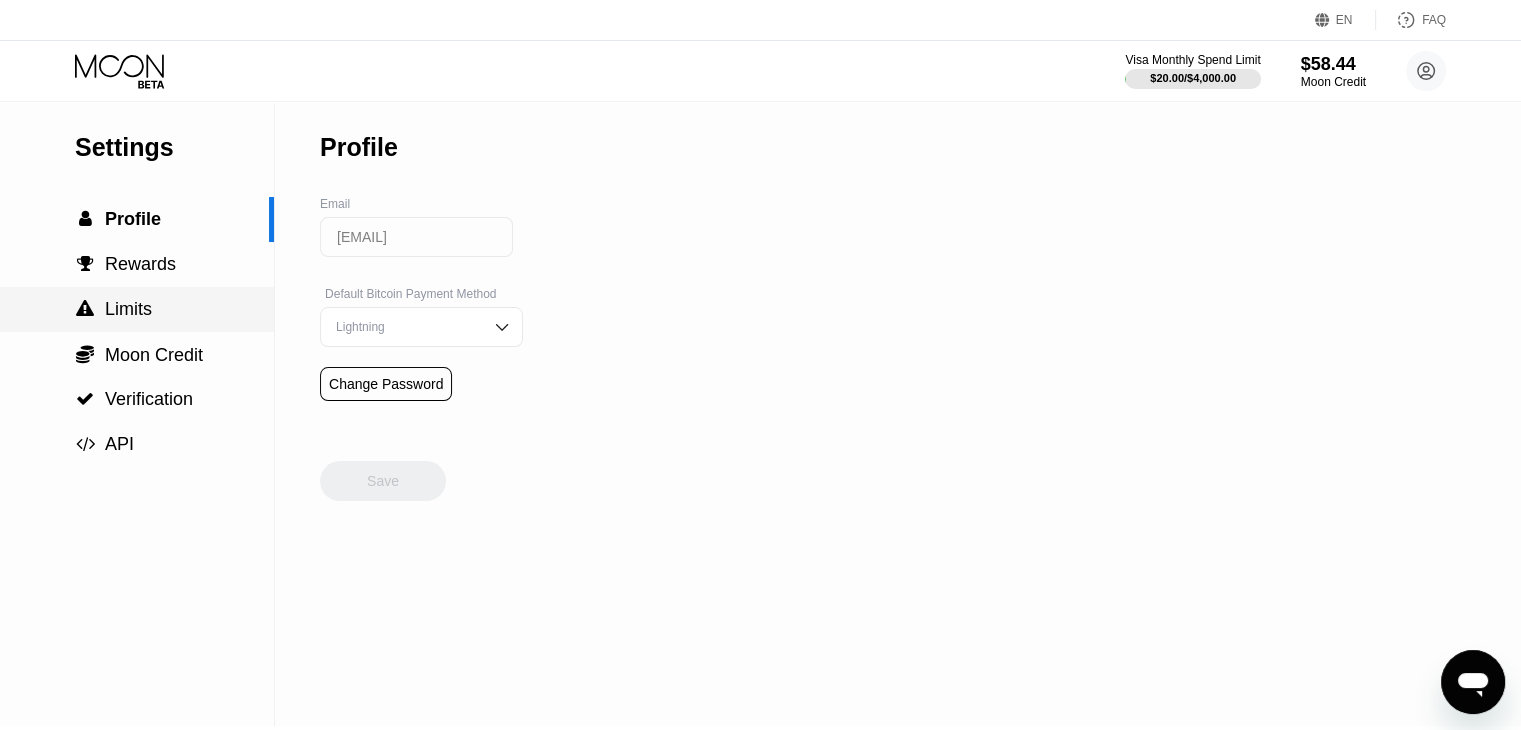 click on " Limits" at bounding box center [137, 309] 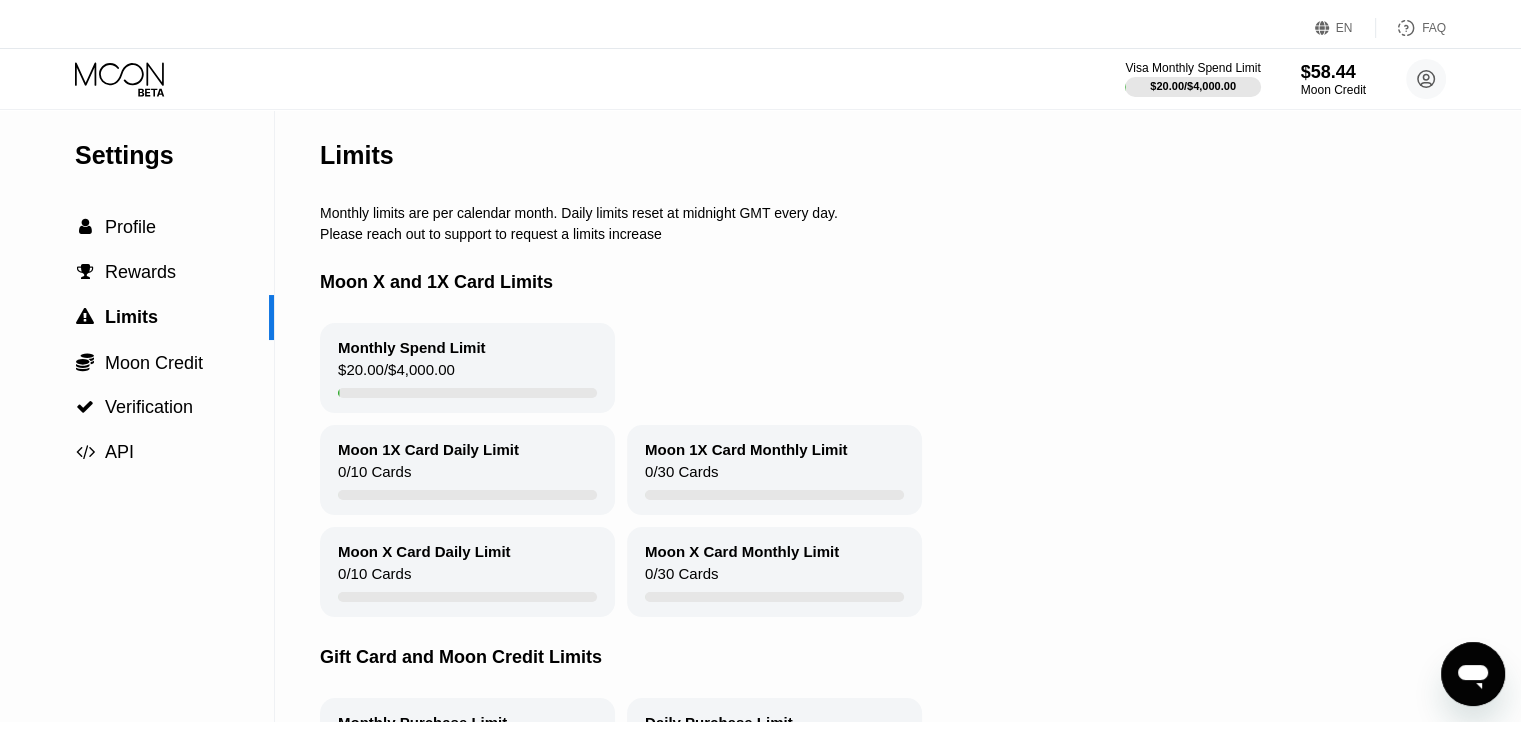 scroll, scrollTop: 0, scrollLeft: 0, axis: both 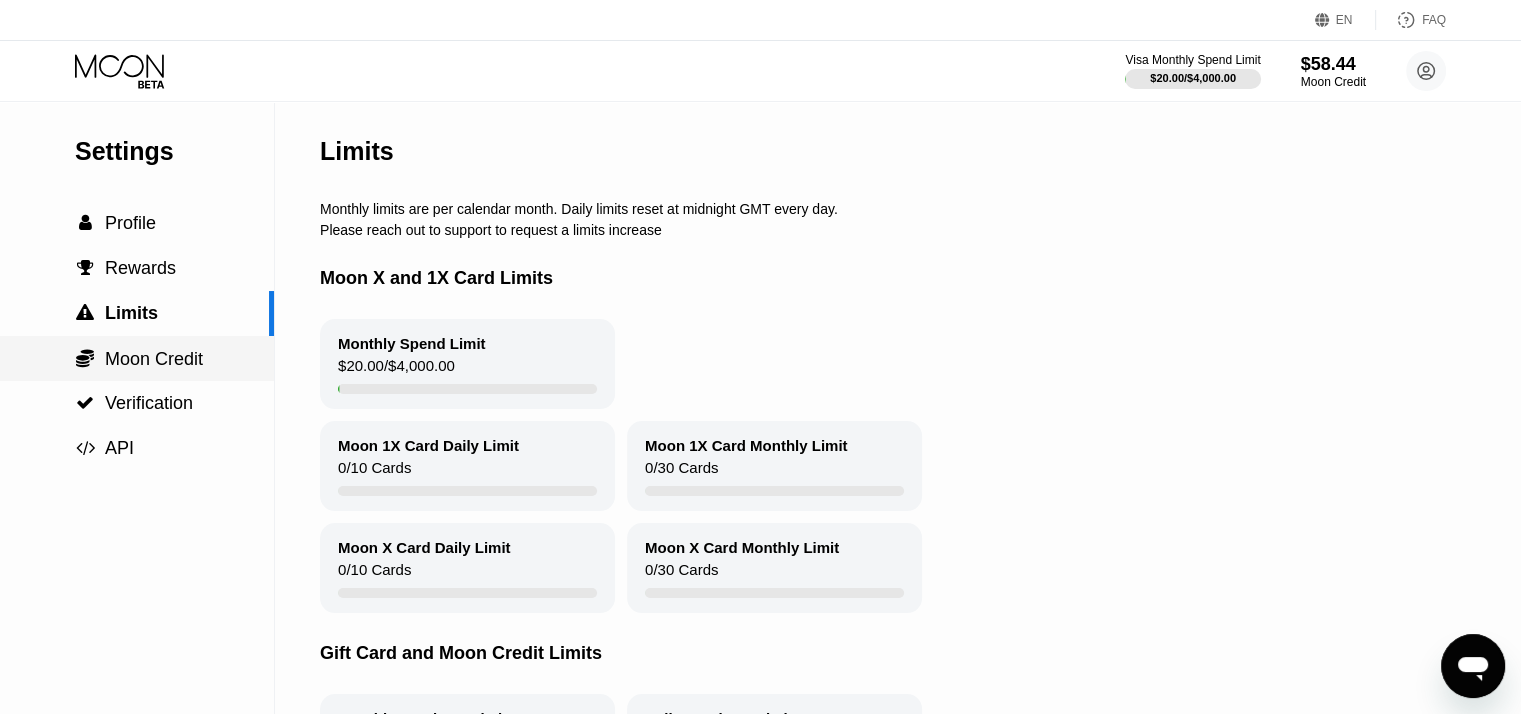 click on " Moon Credit" at bounding box center [137, 359] 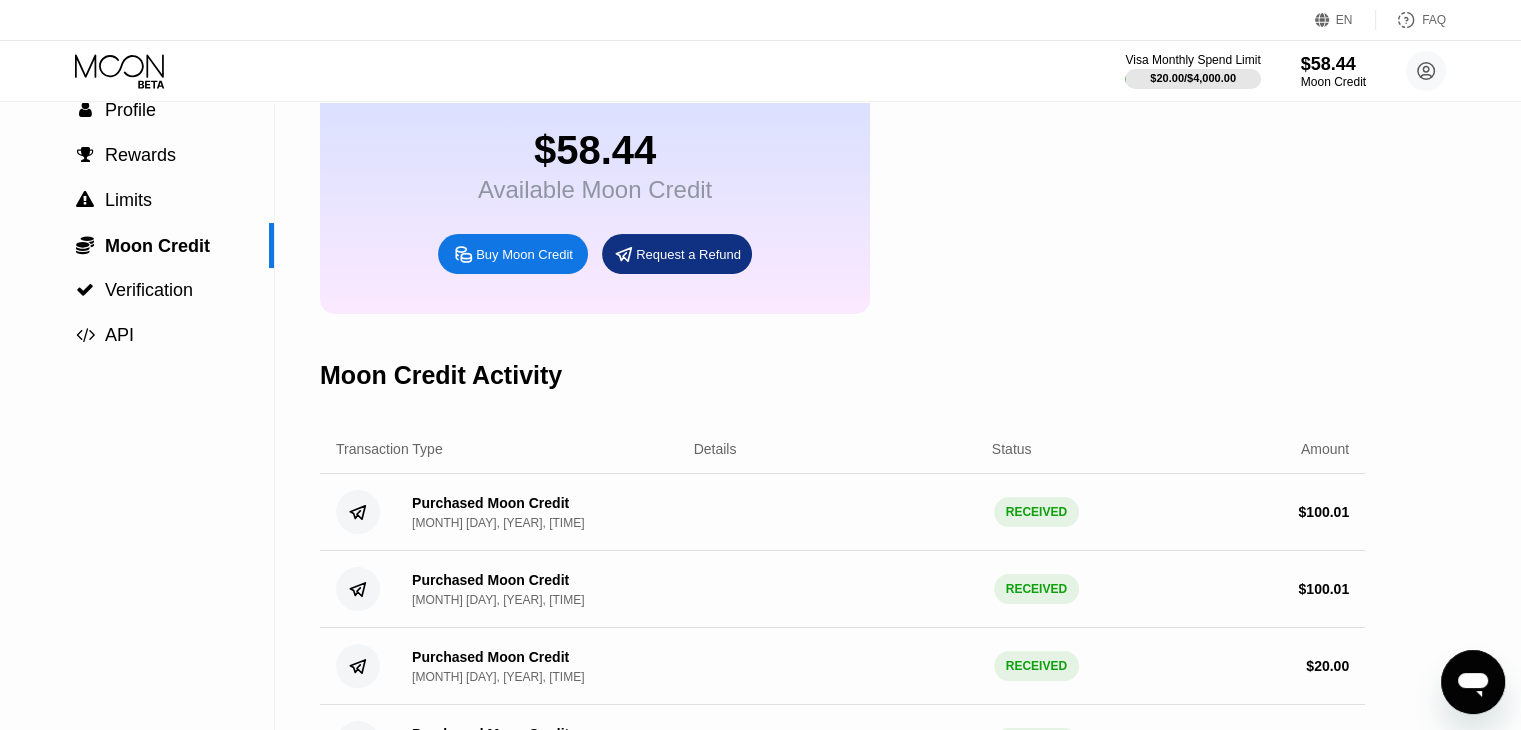 scroll, scrollTop: 100, scrollLeft: 0, axis: vertical 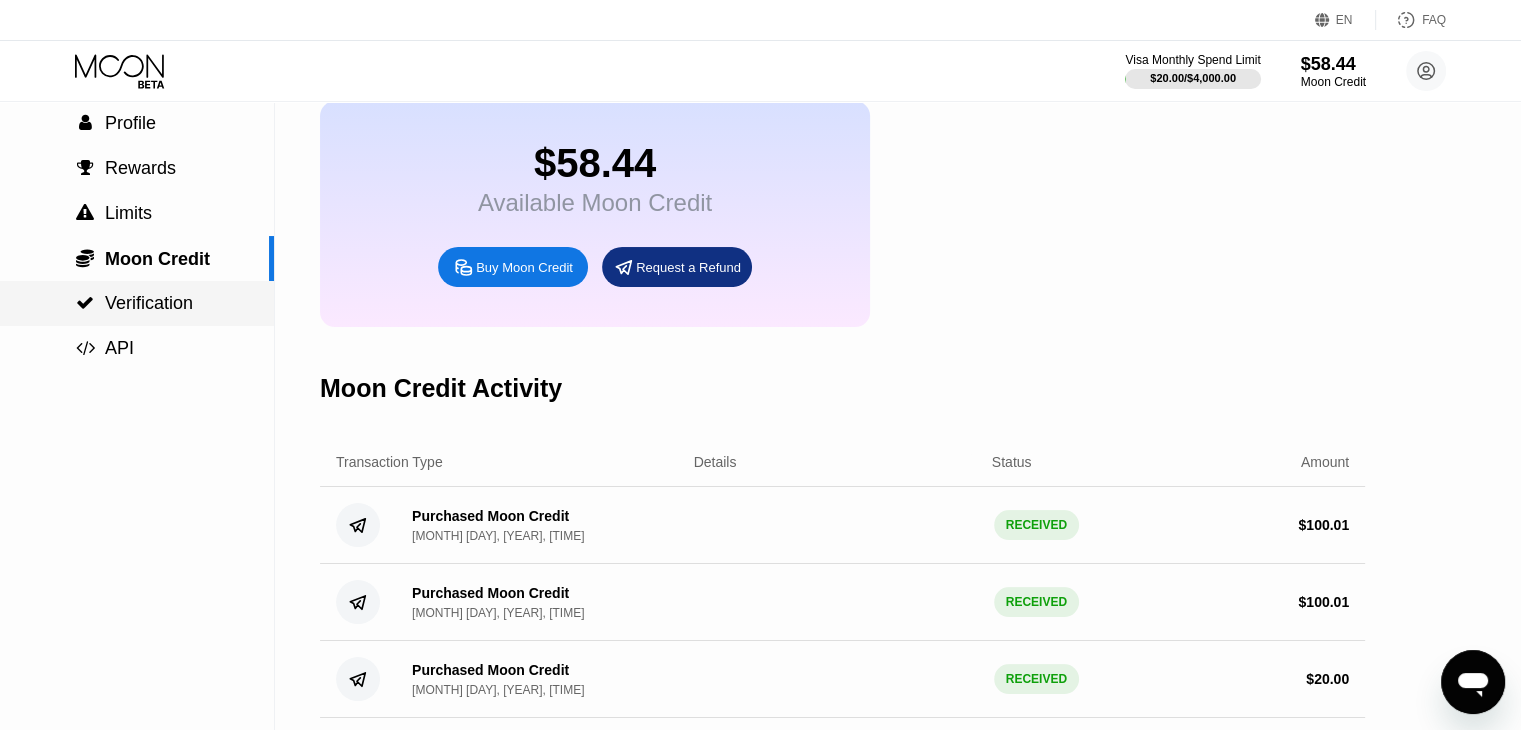 click on "Verification" at bounding box center (149, 303) 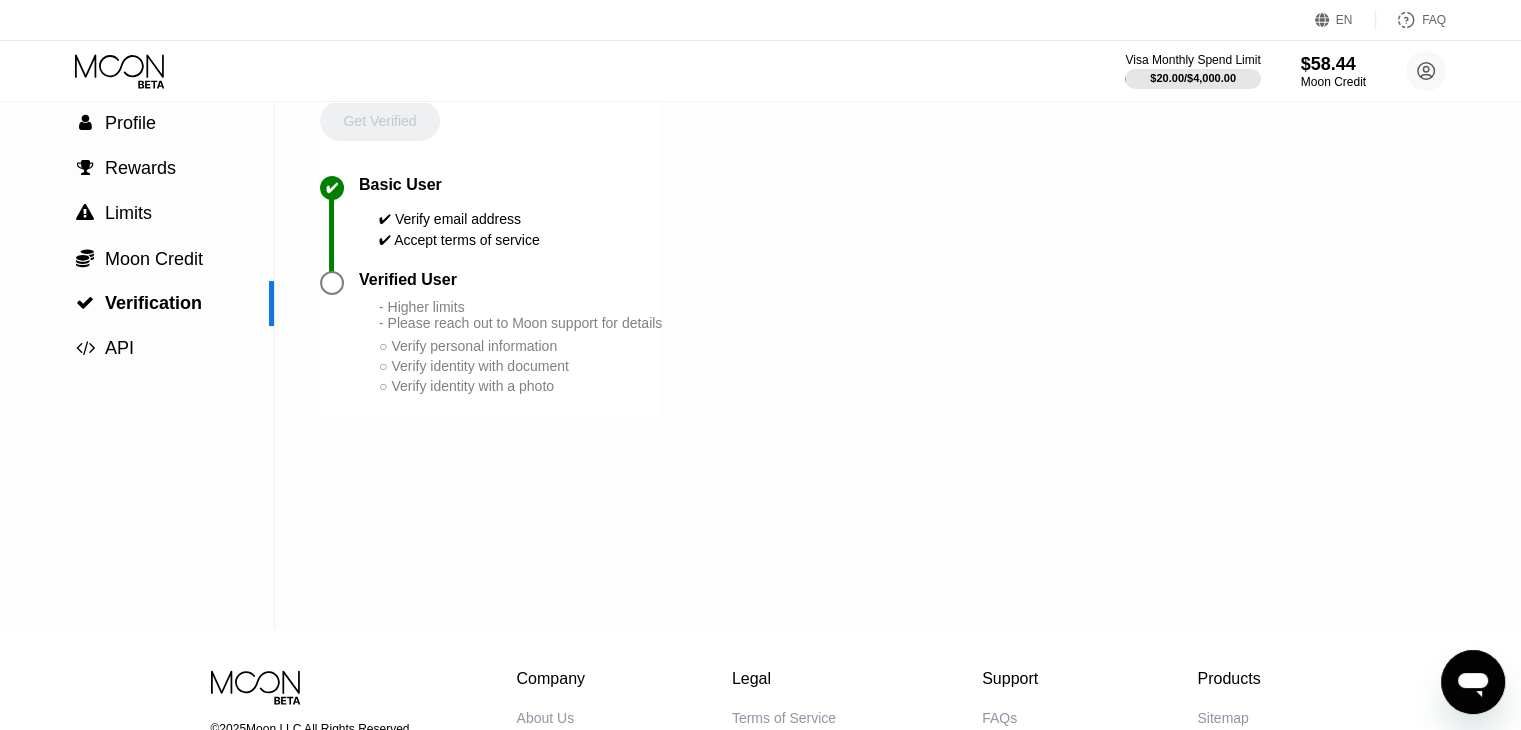 scroll, scrollTop: 0, scrollLeft: 0, axis: both 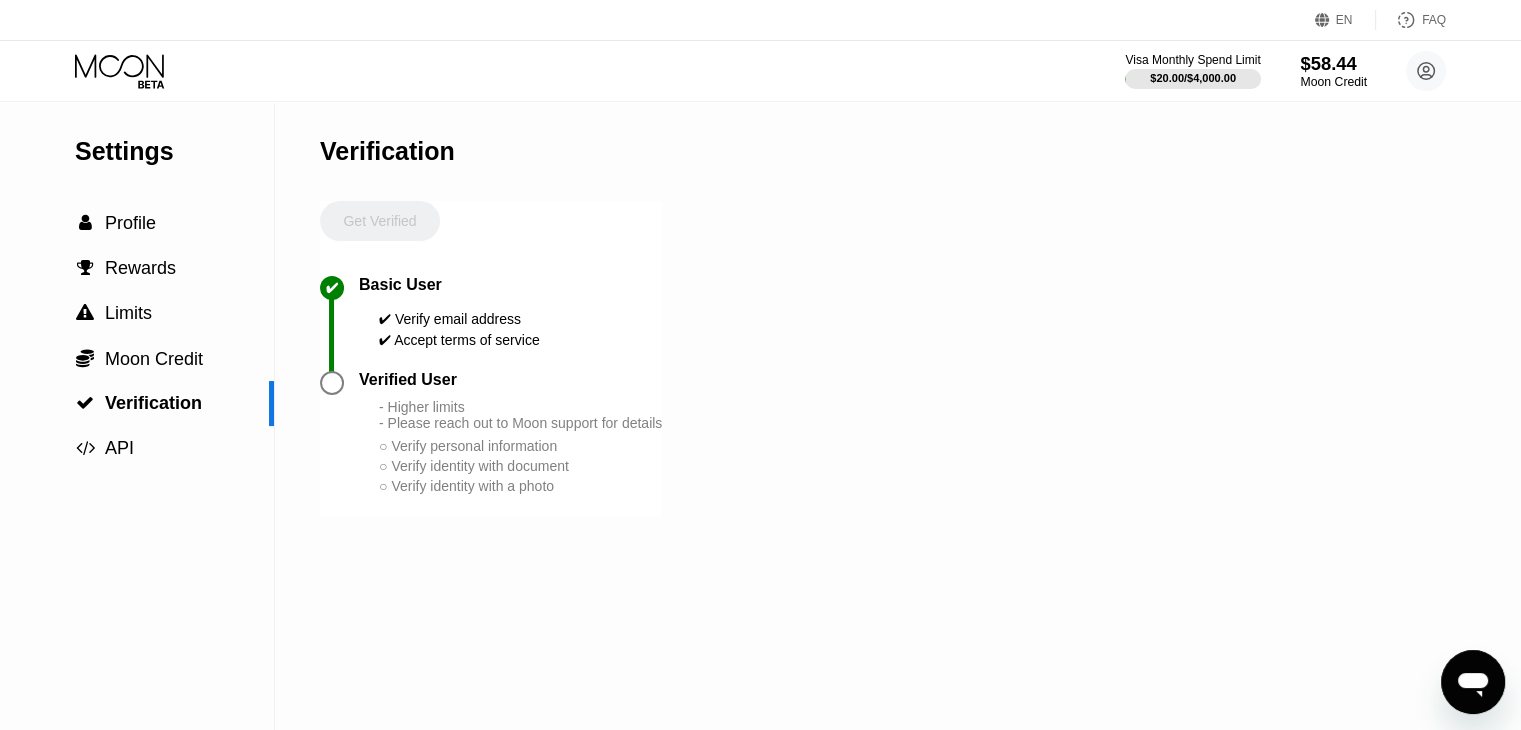 click on "$58.44" at bounding box center (1333, 63) 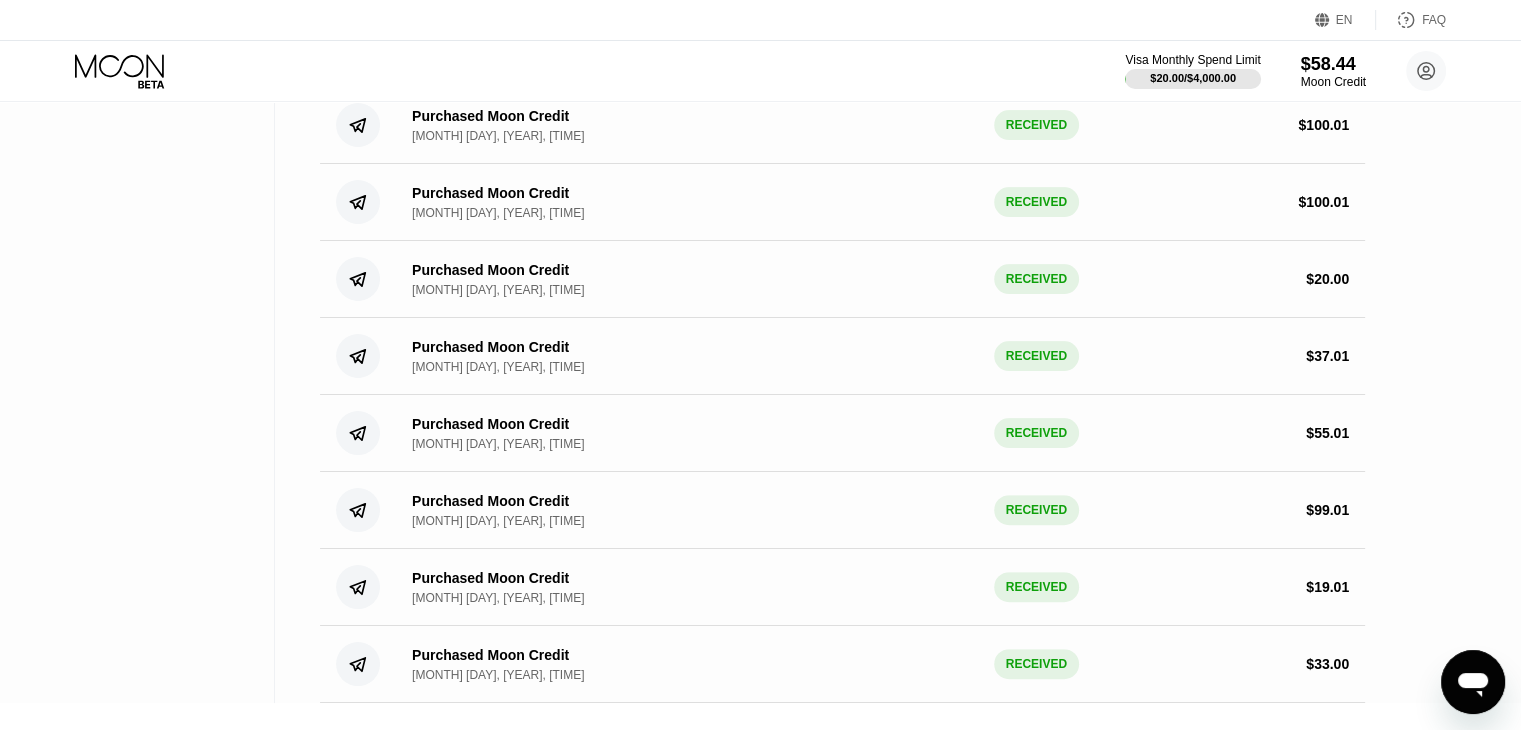 scroll, scrollTop: 0, scrollLeft: 0, axis: both 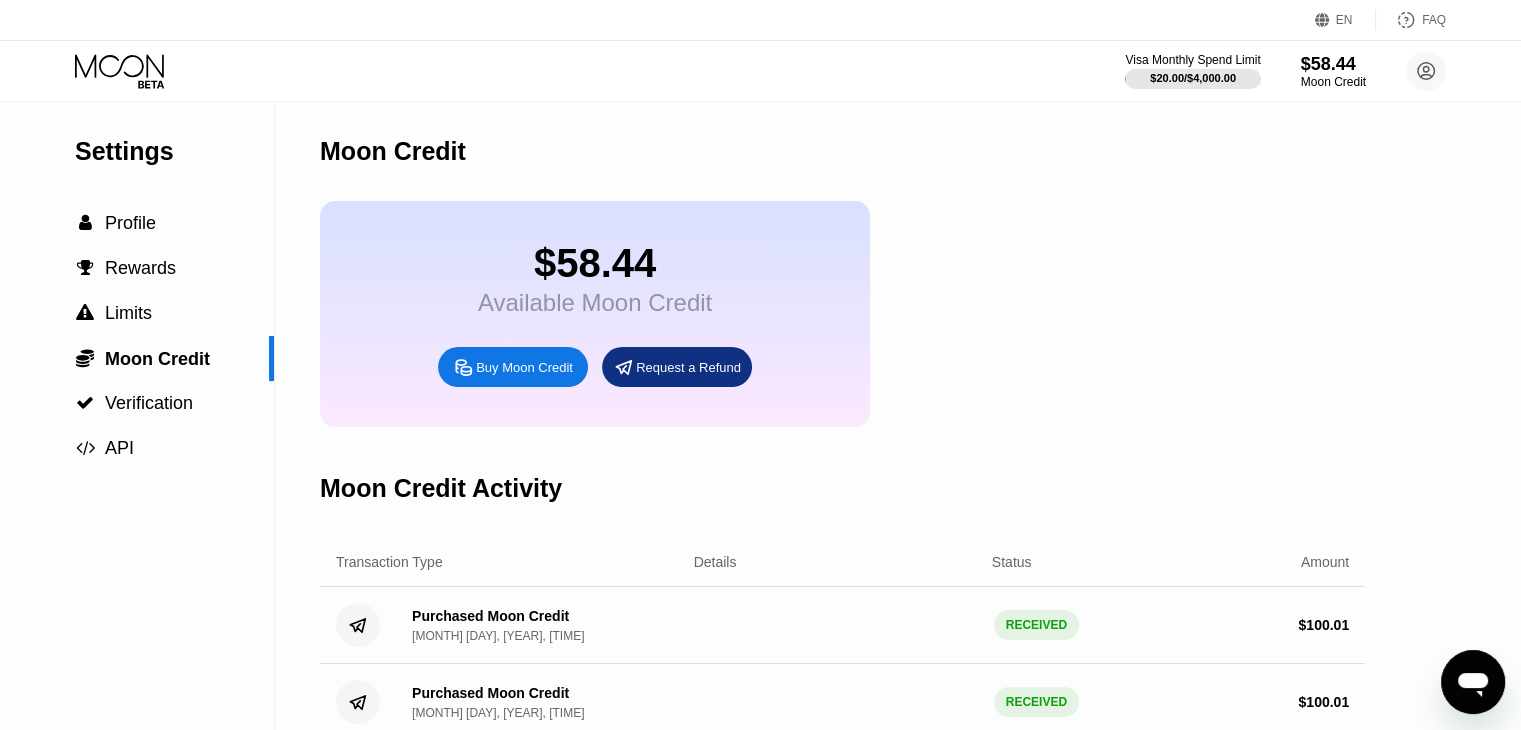click 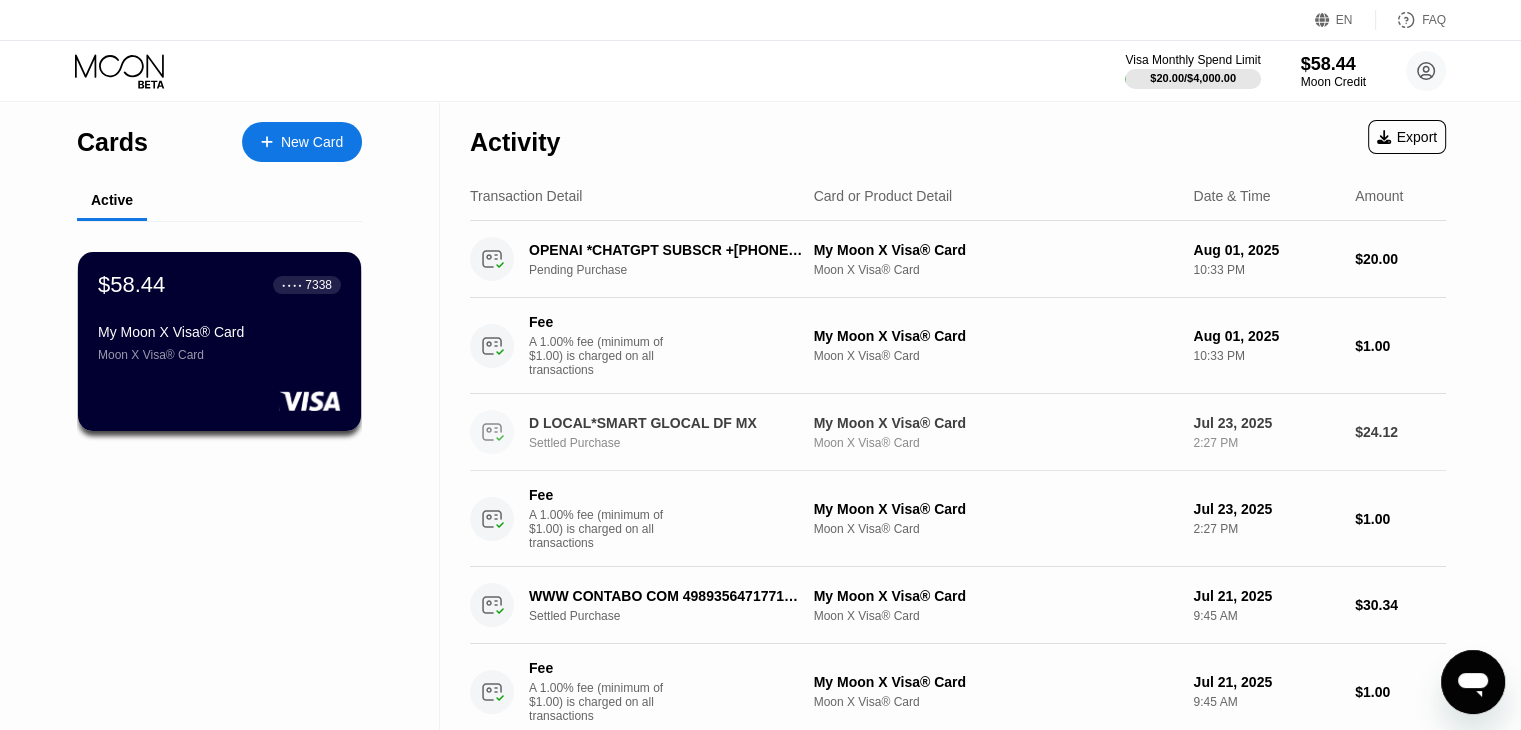 drag, startPoint x: 428, startPoint y: 423, endPoint x: 1528, endPoint y: 459, distance: 1100.589 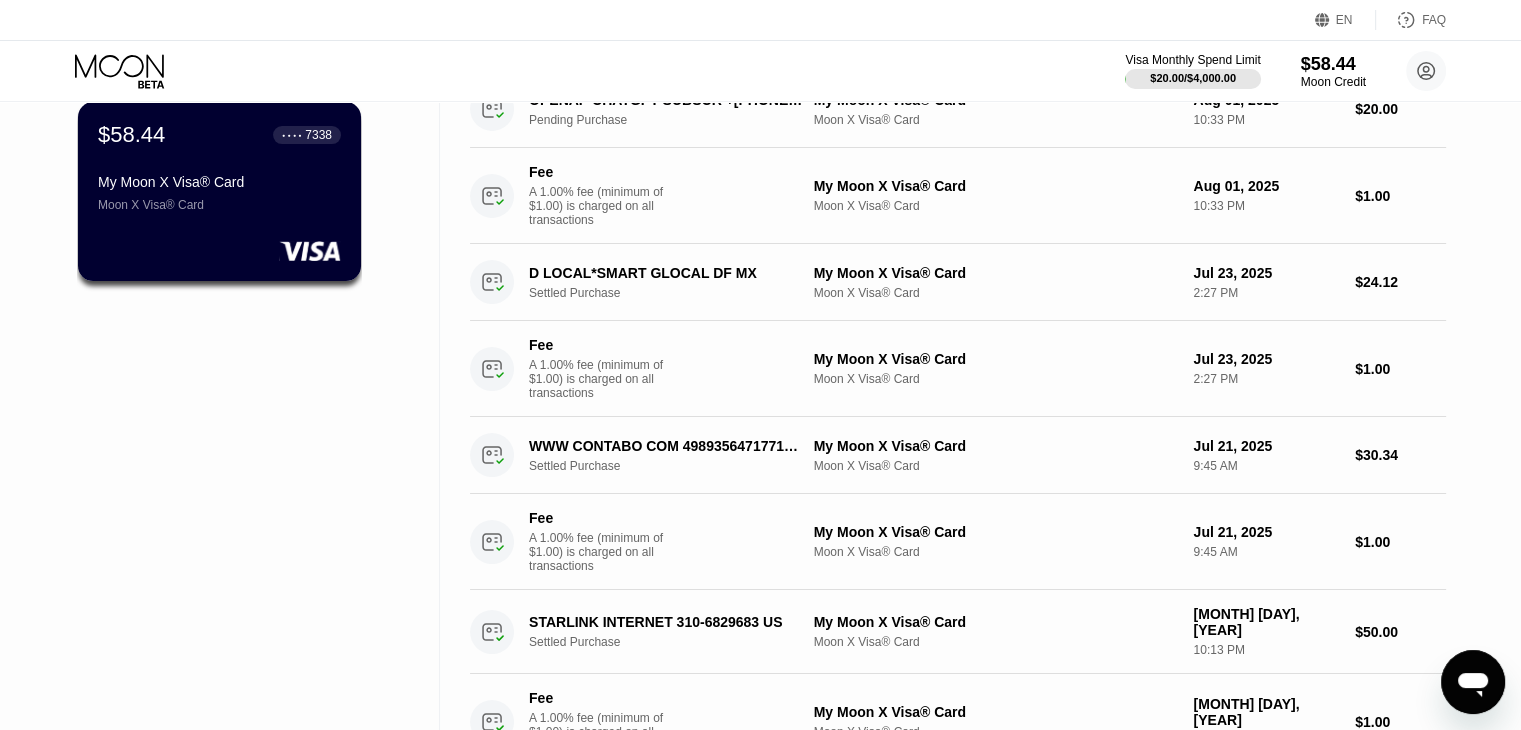 scroll, scrollTop: 0, scrollLeft: 0, axis: both 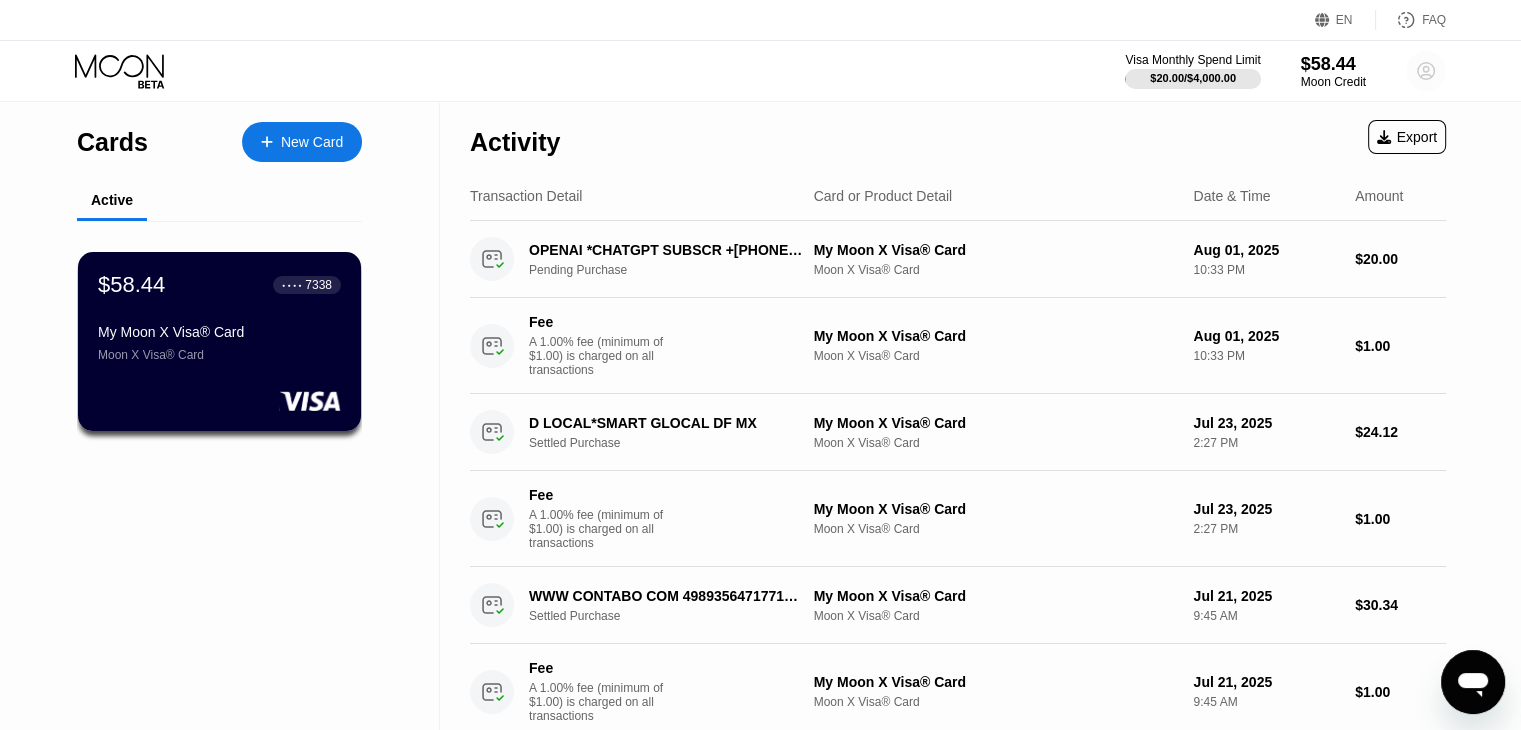 click 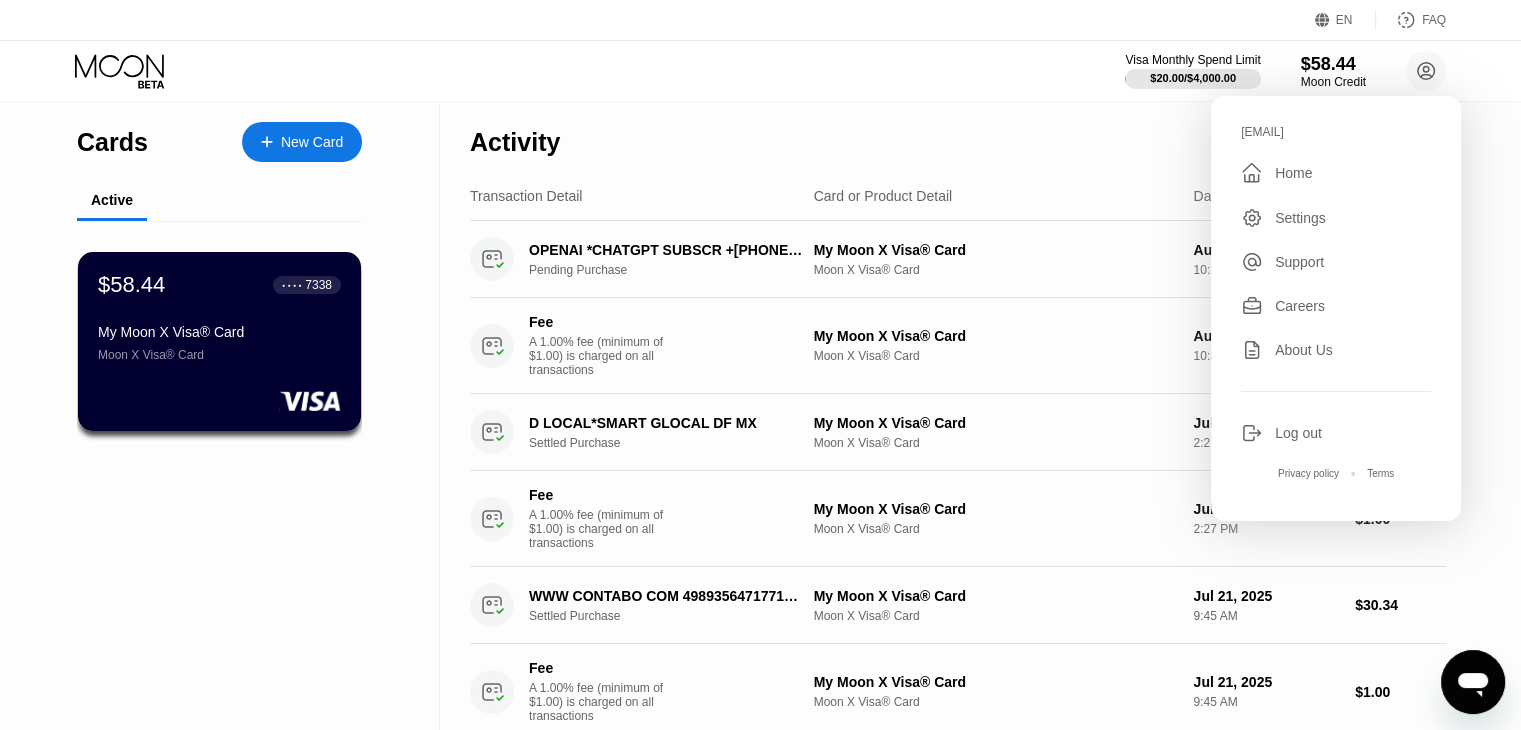 click on "Visa Monthly Spend Limit $20.00 / $4,000.00 $58.44 Moon Credit [EMAIL]  Home Settings Support Careers About Us Log out Privacy policy Terms" at bounding box center (760, 71) 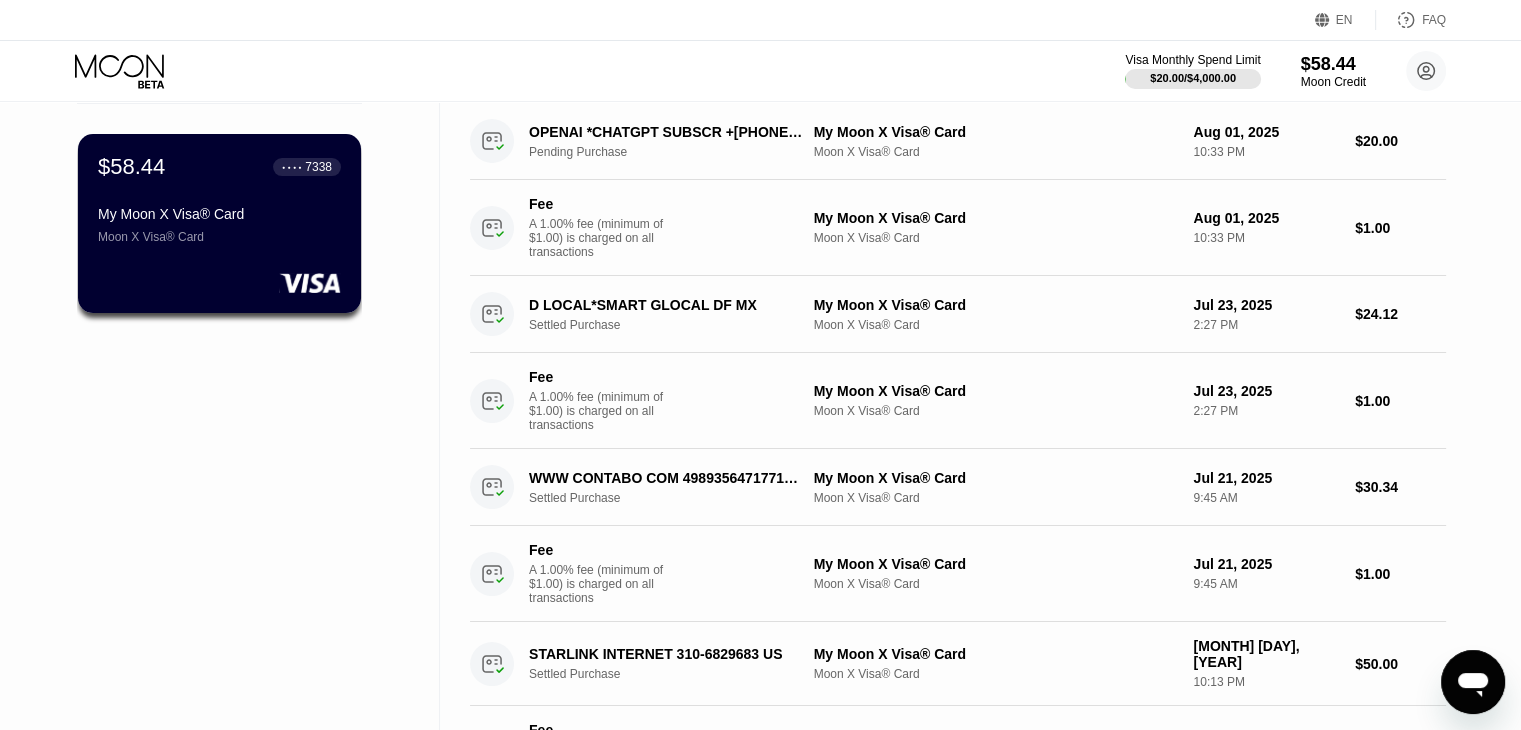 scroll, scrollTop: 0, scrollLeft: 0, axis: both 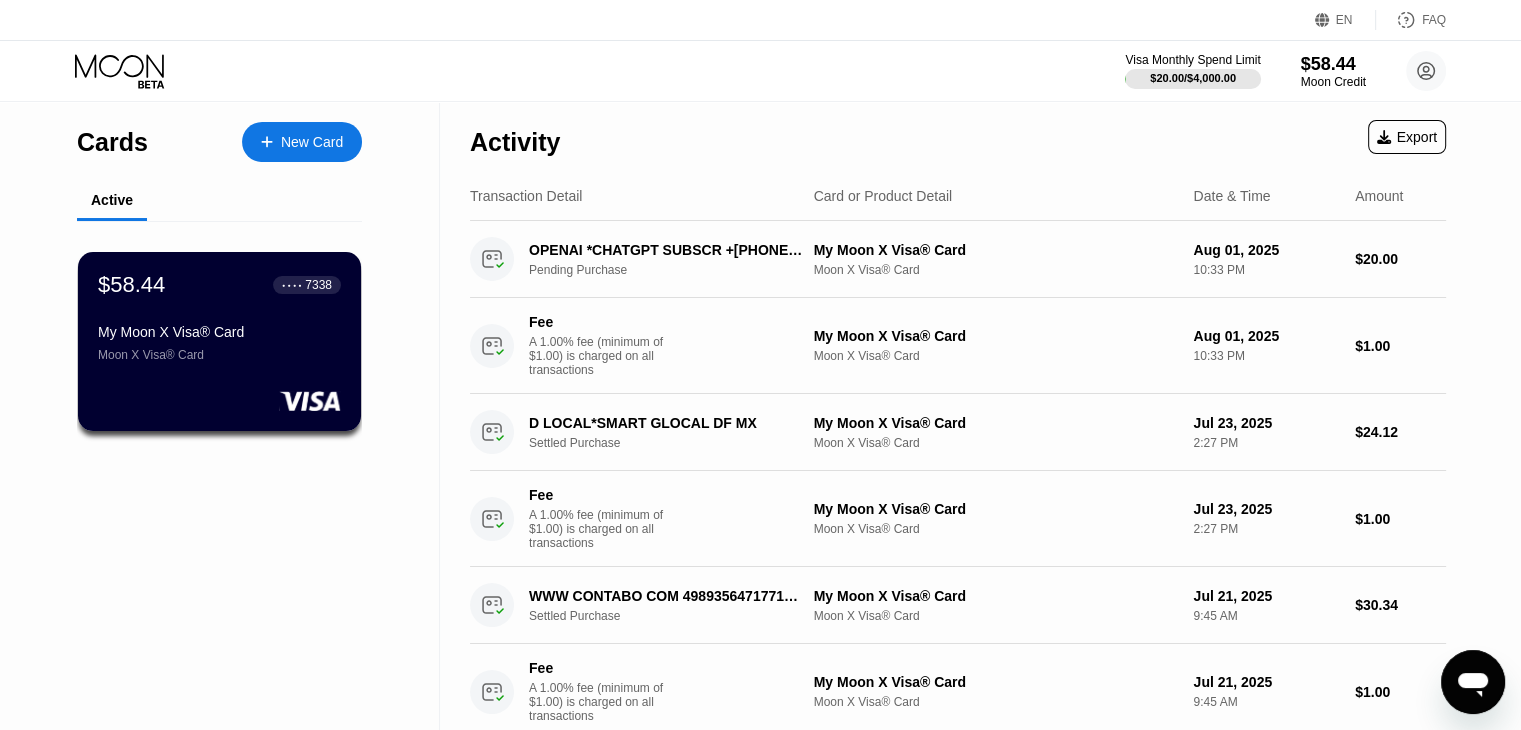 click 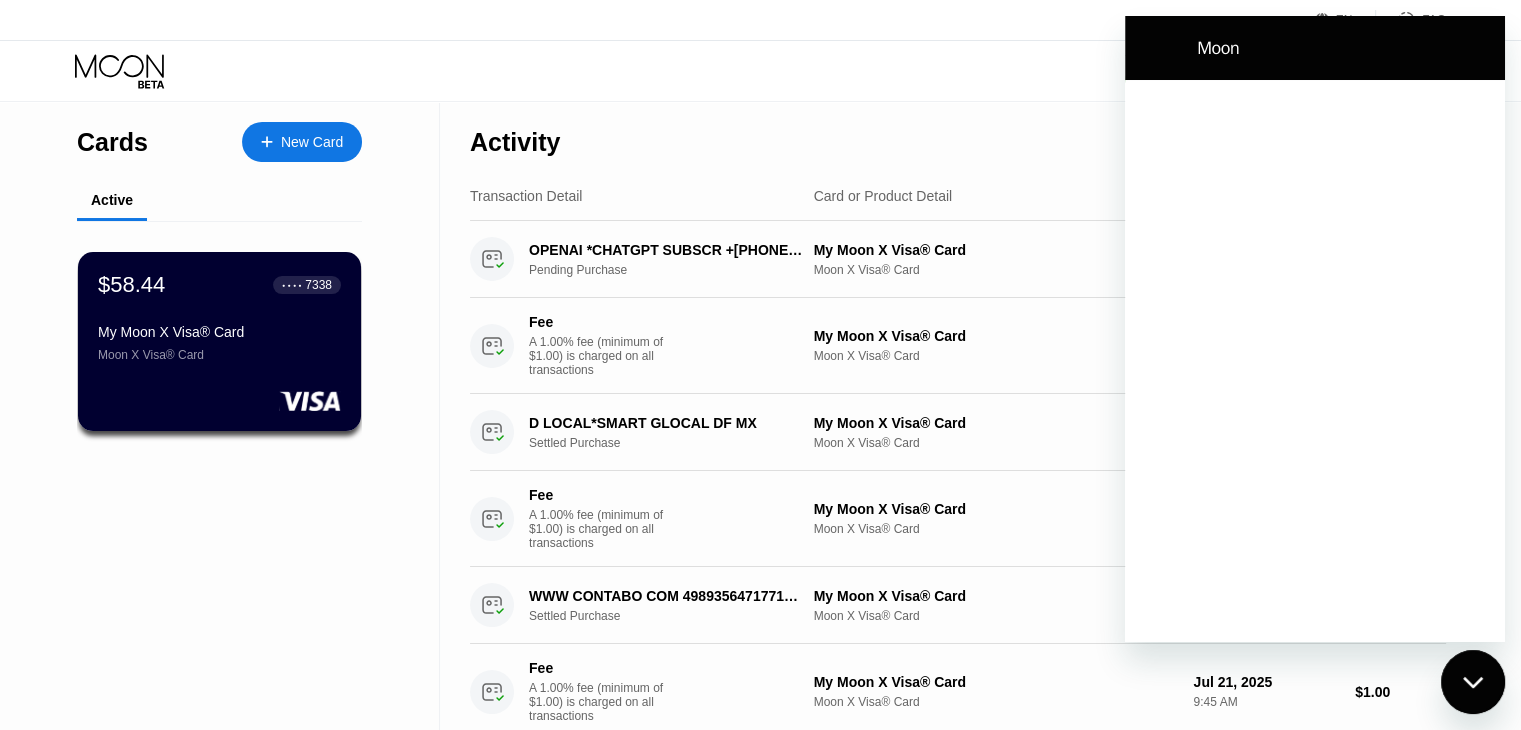 scroll, scrollTop: 0, scrollLeft: 0, axis: both 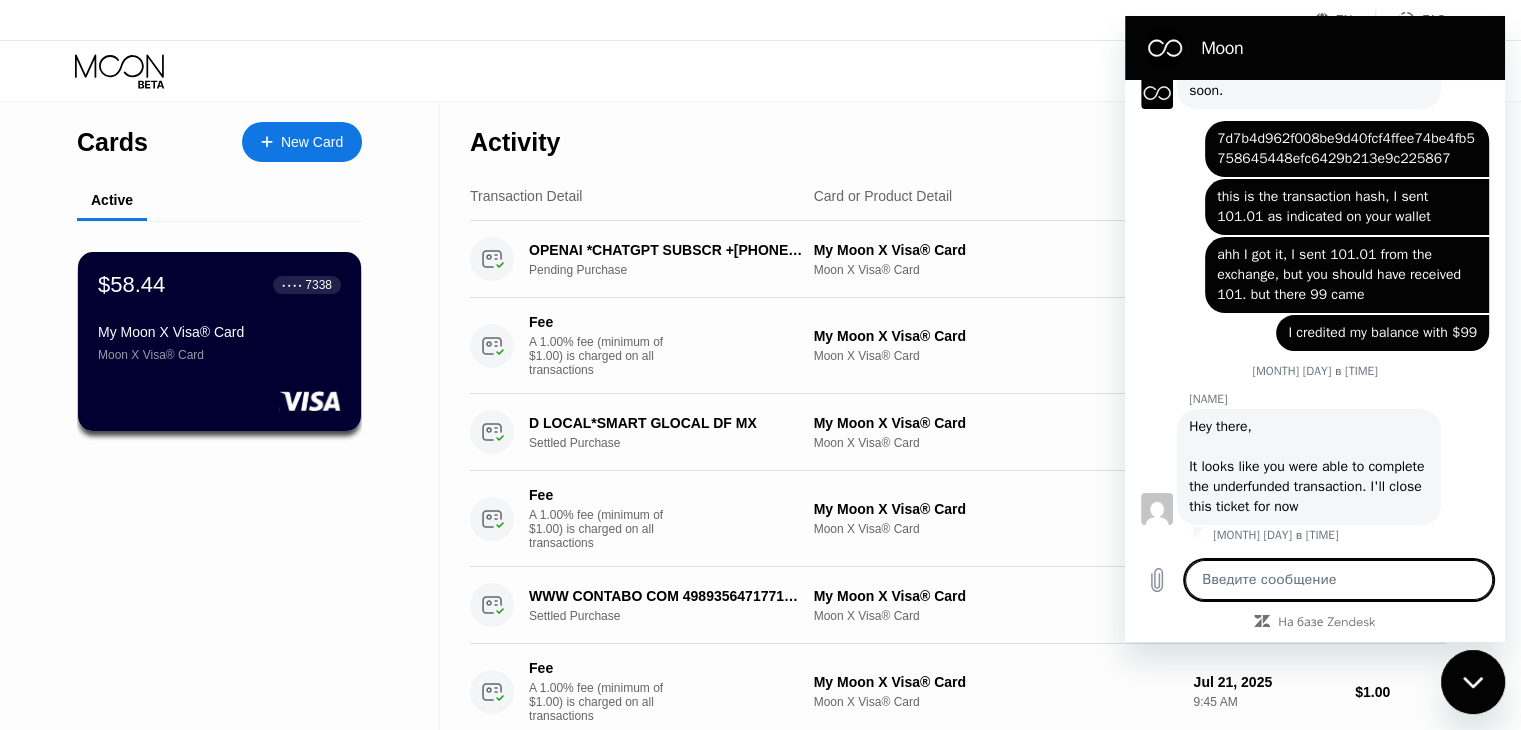 type on "h" 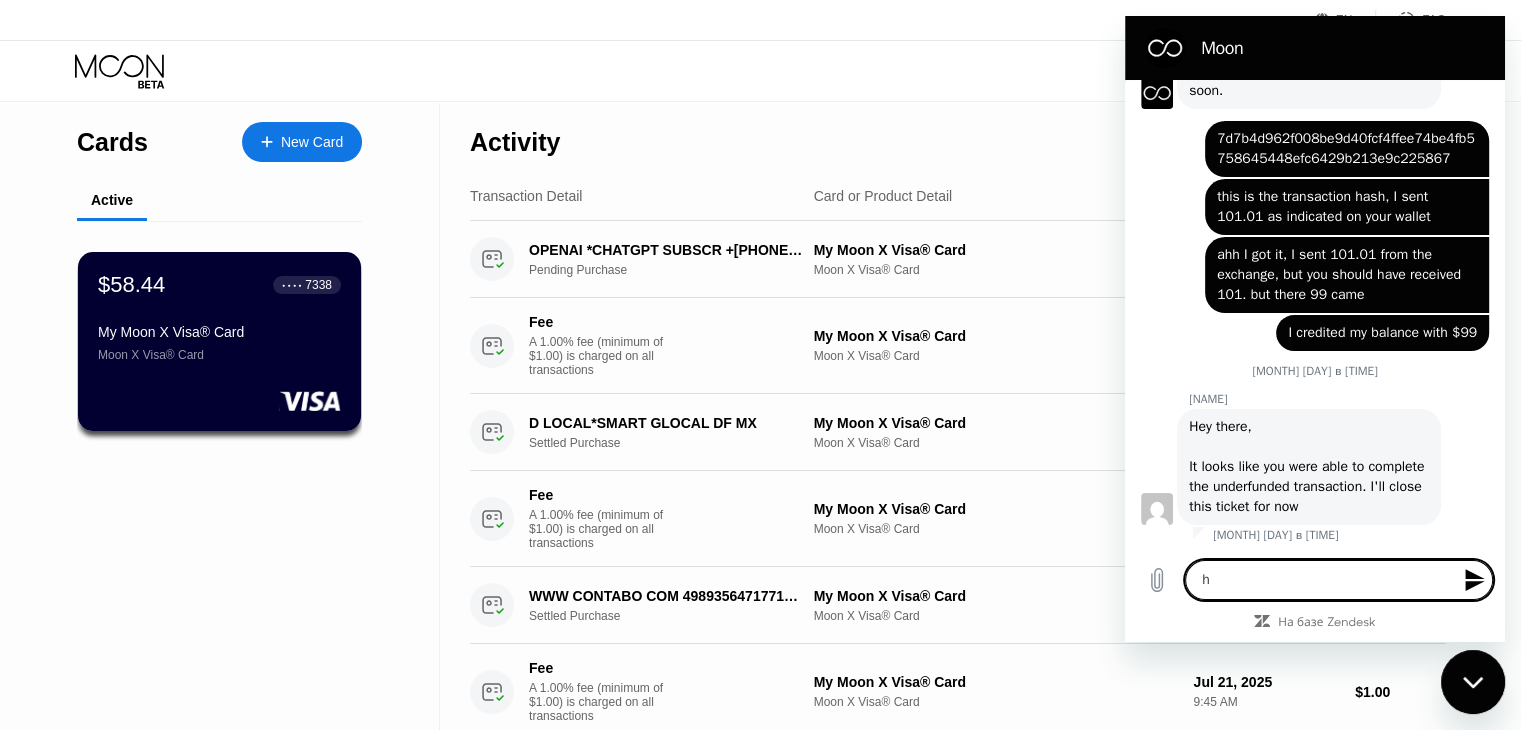 type on "hi" 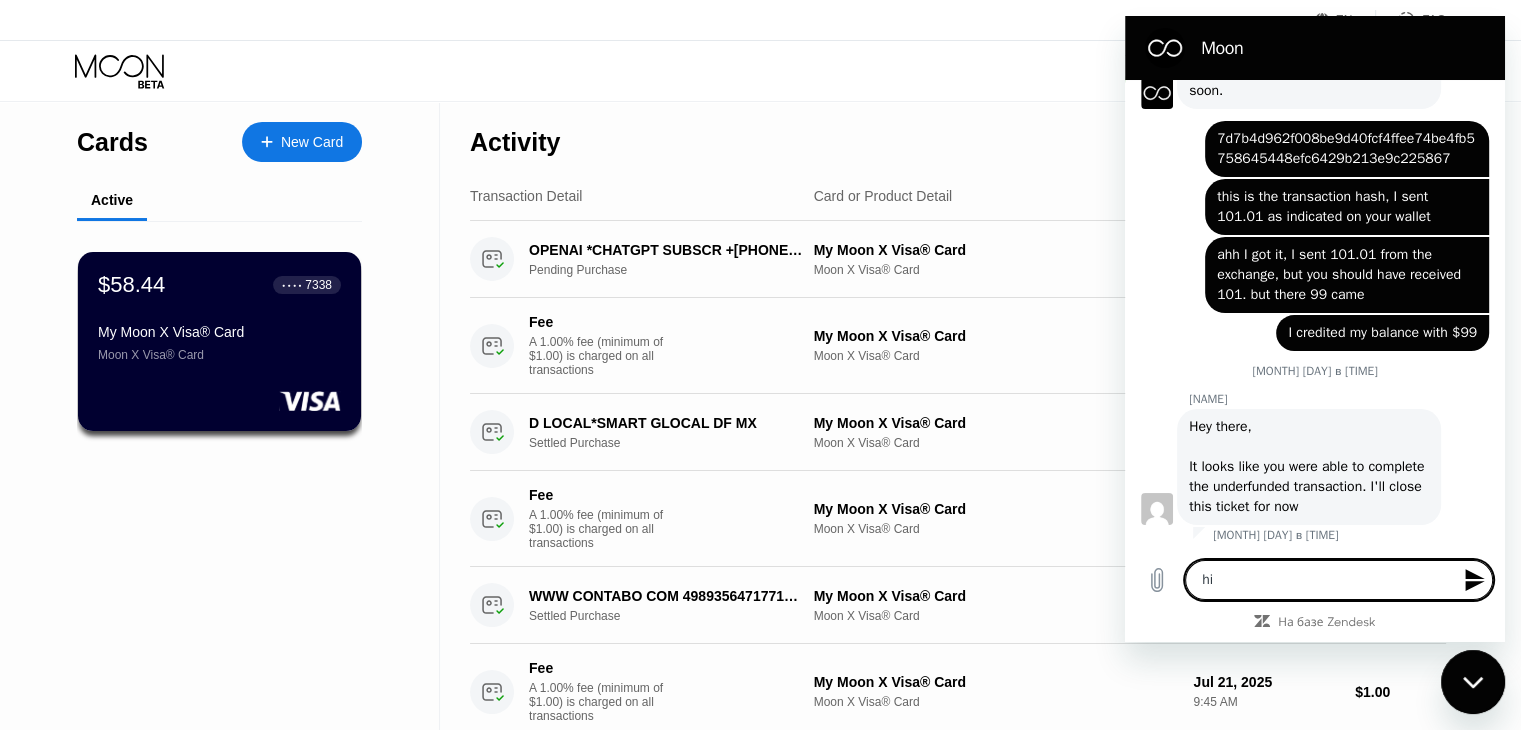 type 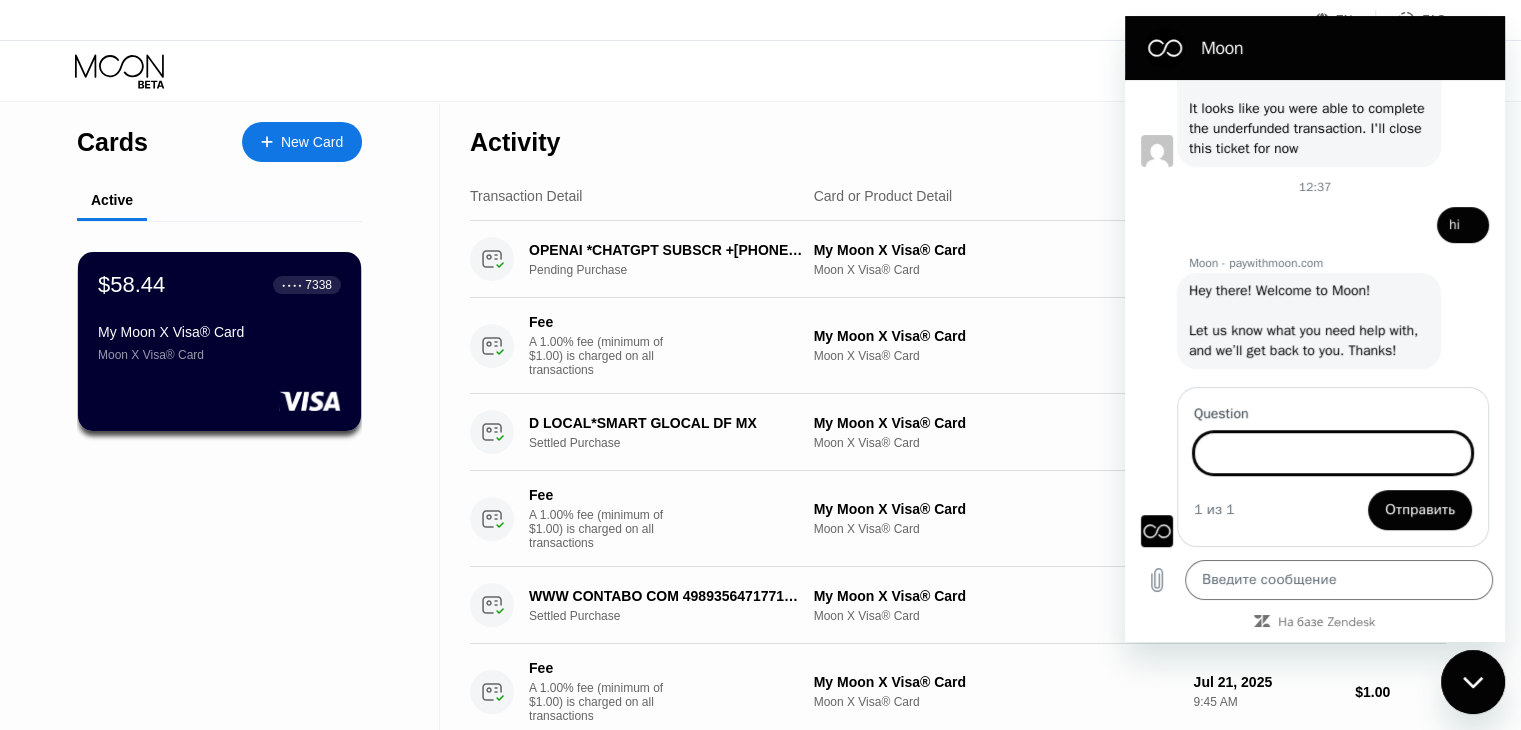 scroll, scrollTop: 732, scrollLeft: 0, axis: vertical 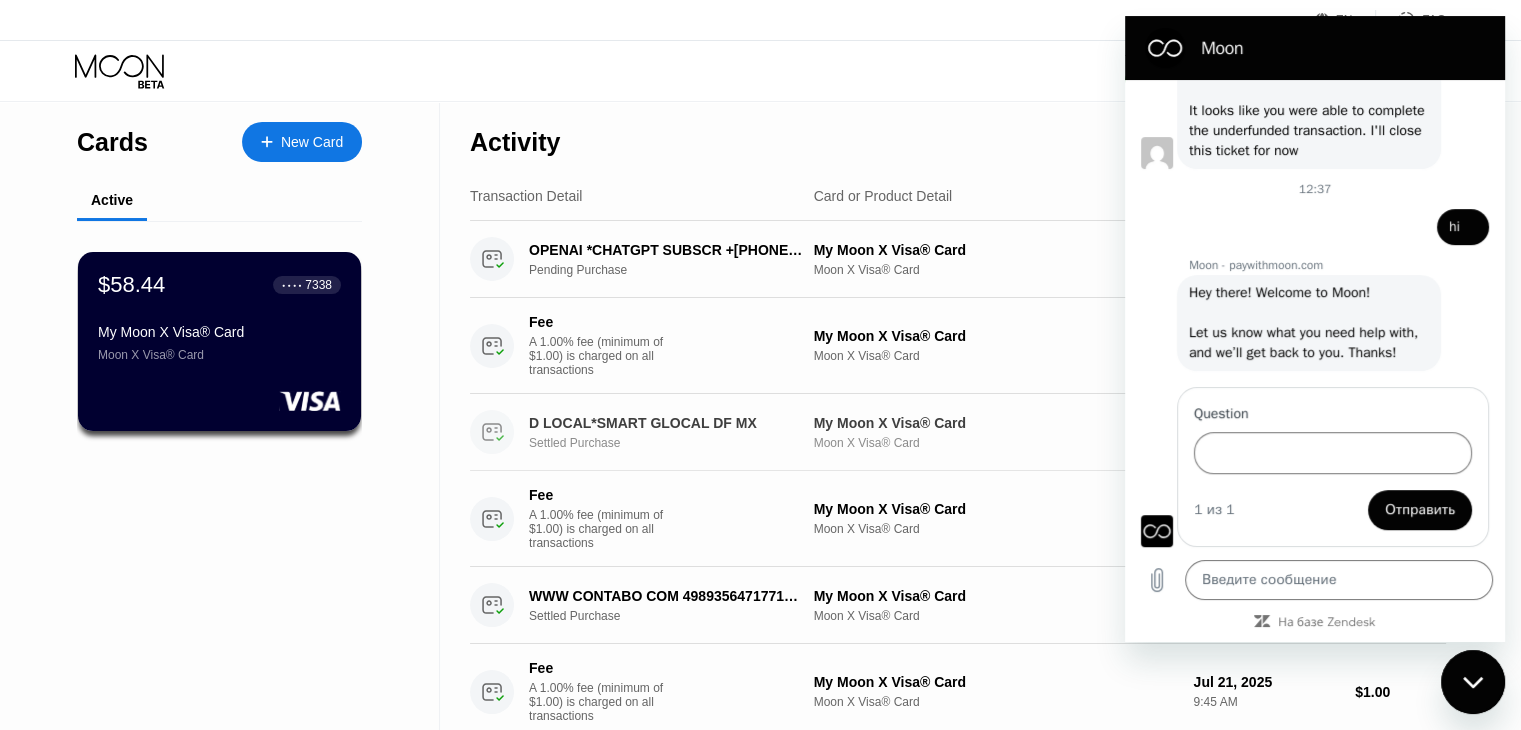 drag, startPoint x: 432, startPoint y: 413, endPoint x: 820, endPoint y: 541, distance: 408.56824 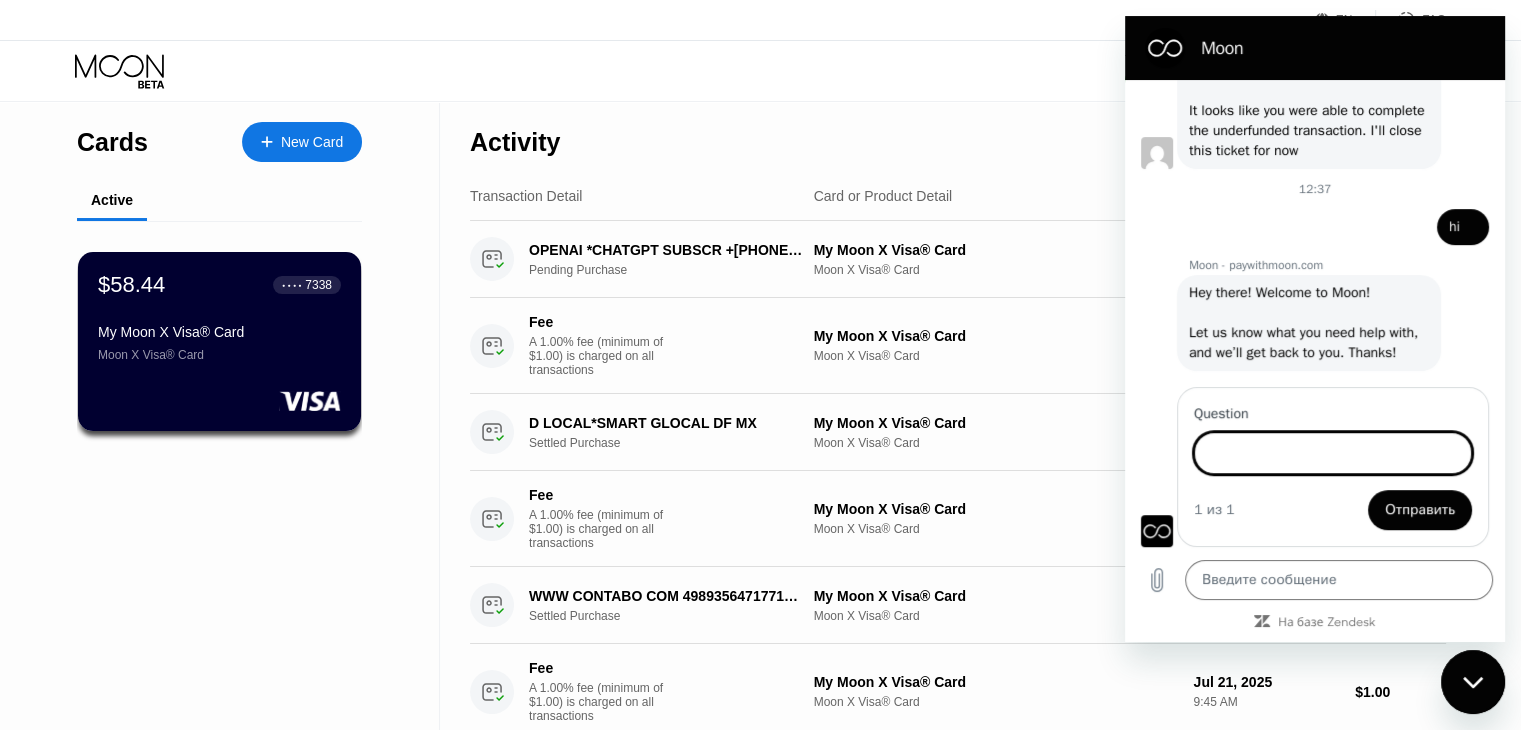 click on "Question" at bounding box center [1333, 453] 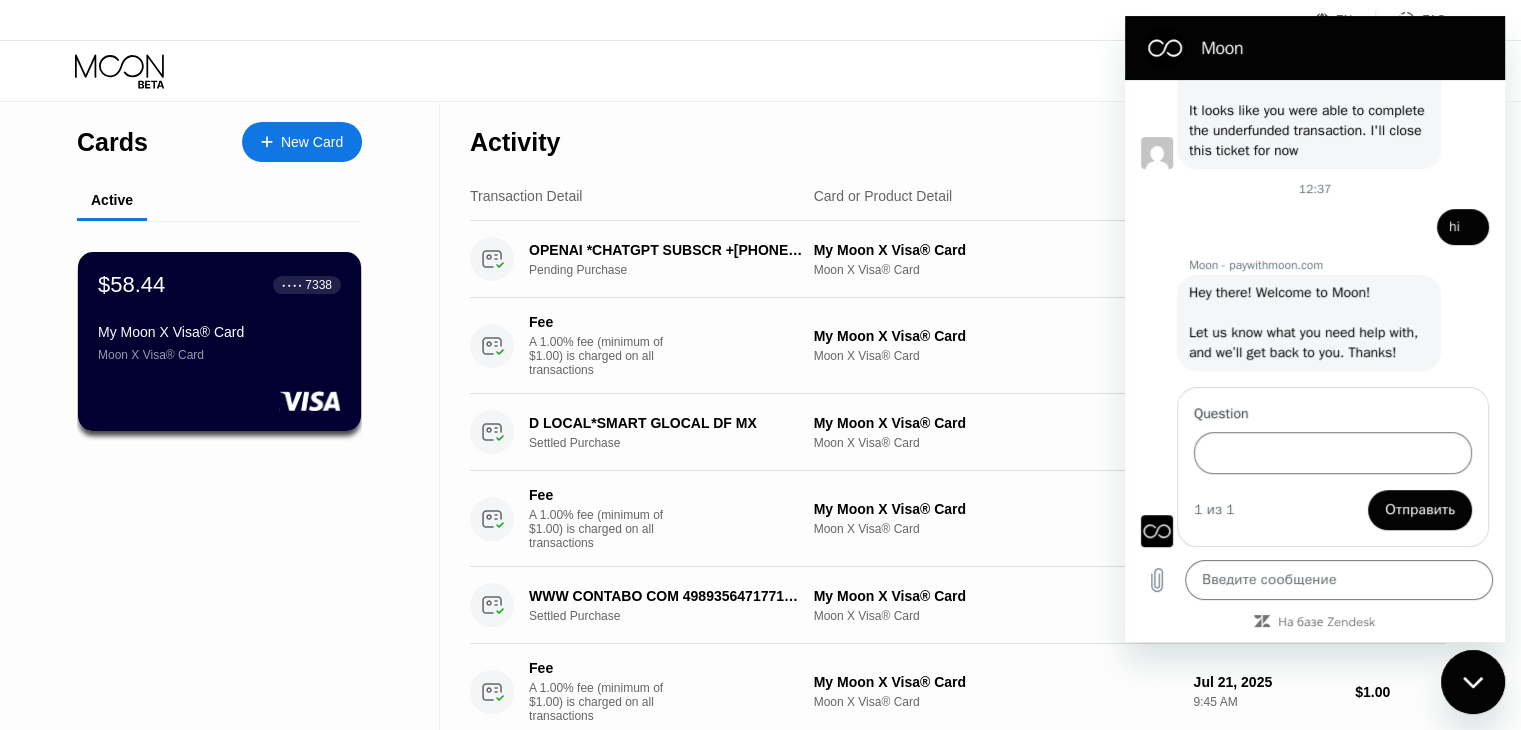 drag, startPoint x: 1468, startPoint y: 672, endPoint x: 2882, endPoint y: 1286, distance: 1541.555 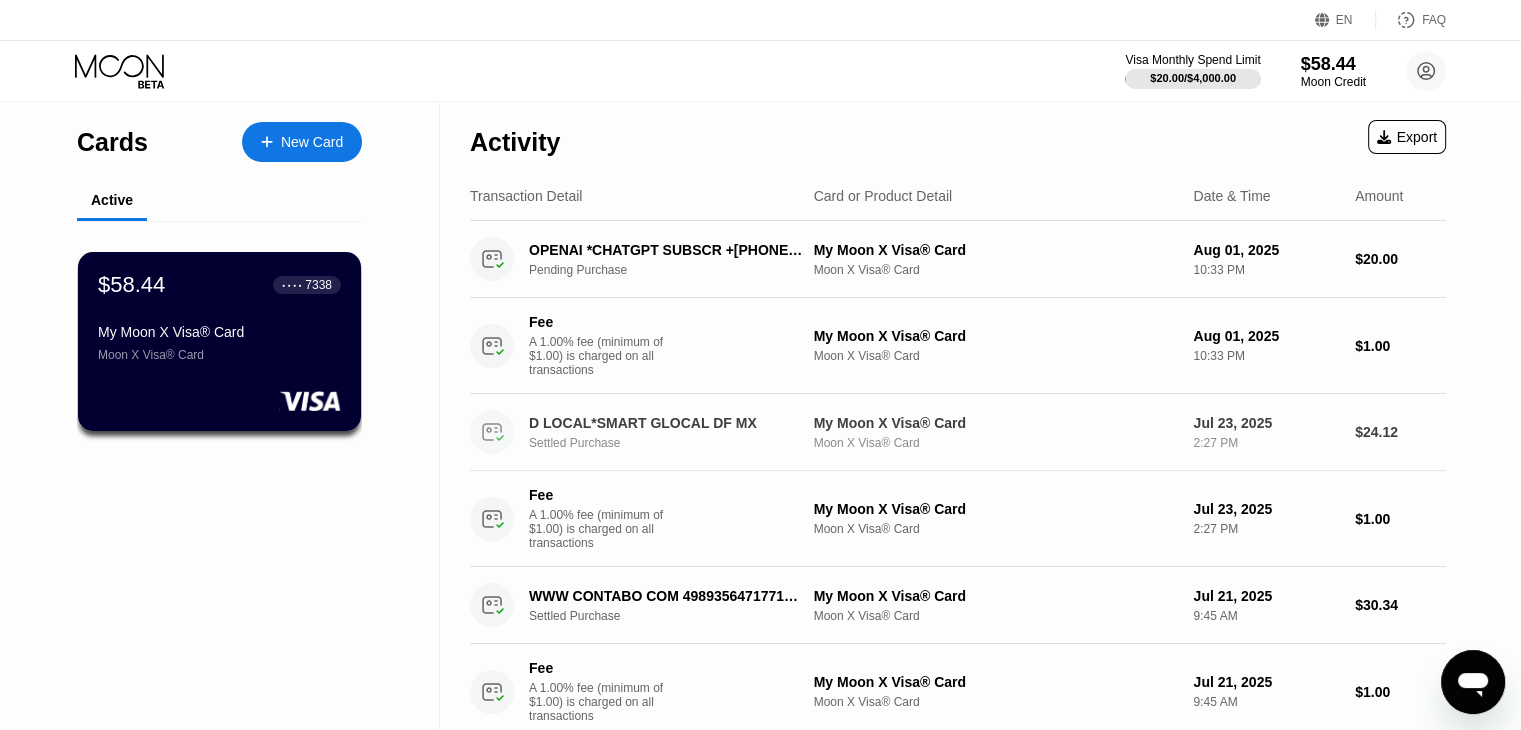 click on "Settled Purchase" at bounding box center [676, 443] 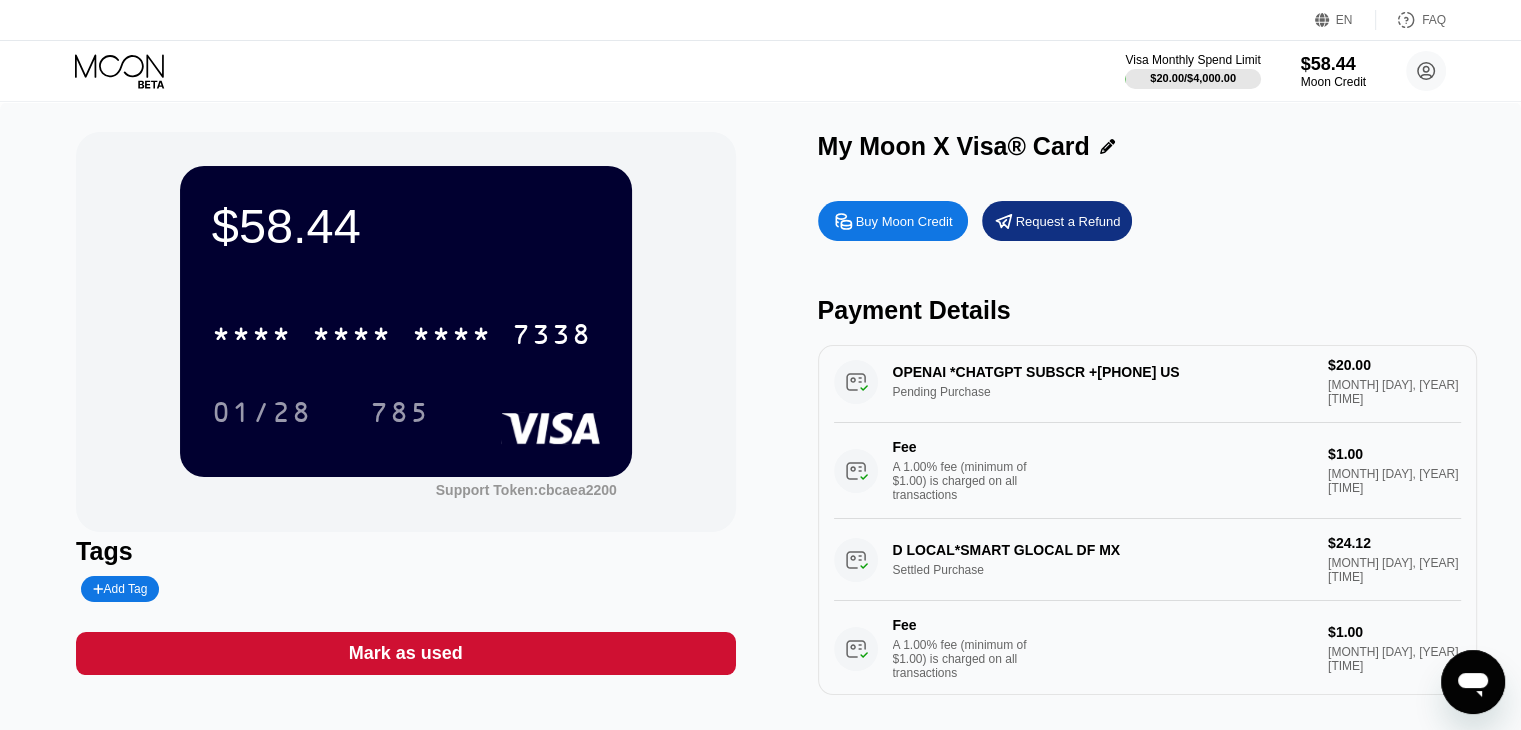 scroll, scrollTop: 0, scrollLeft: 0, axis: both 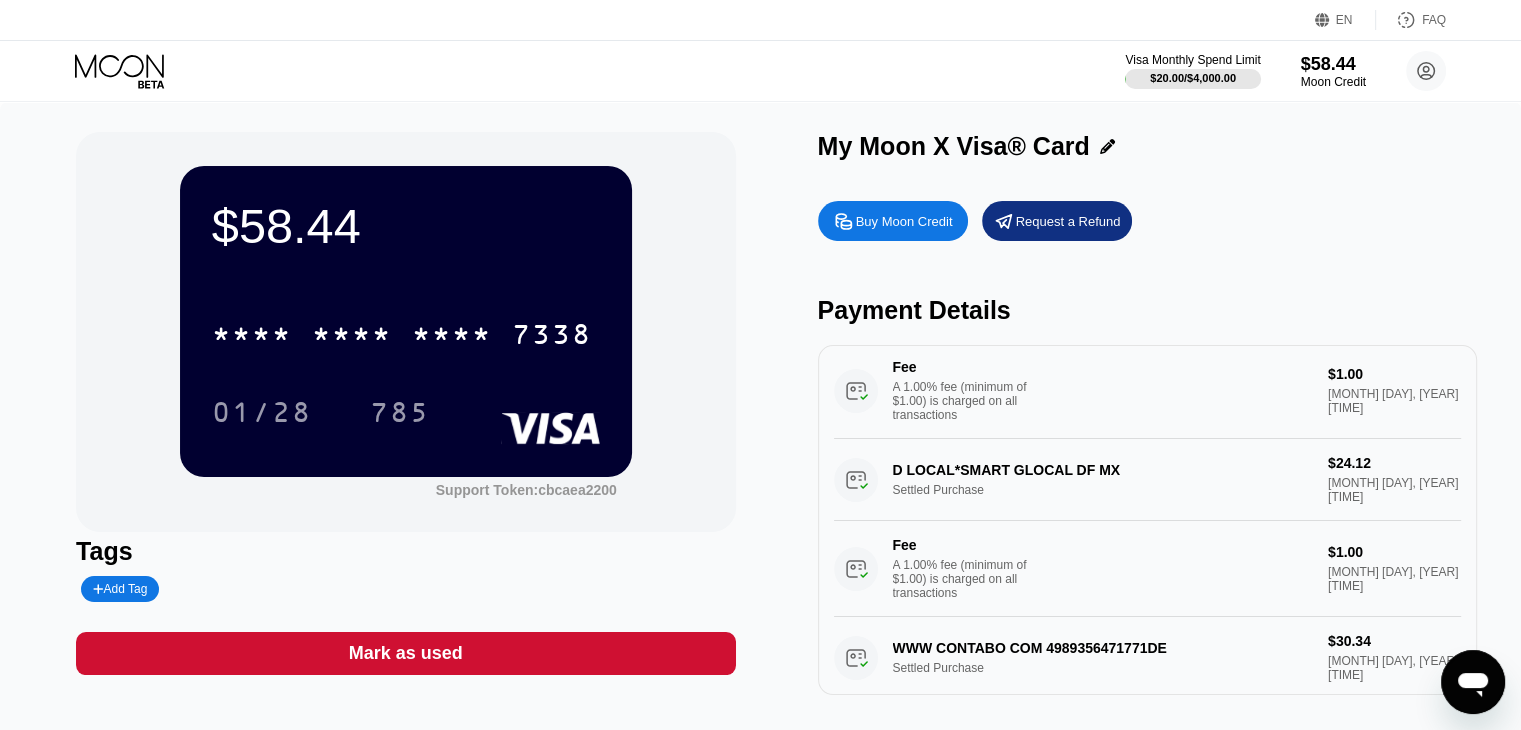 drag, startPoint x: 916, startPoint y: 475, endPoint x: 1426, endPoint y: 503, distance: 510.76804 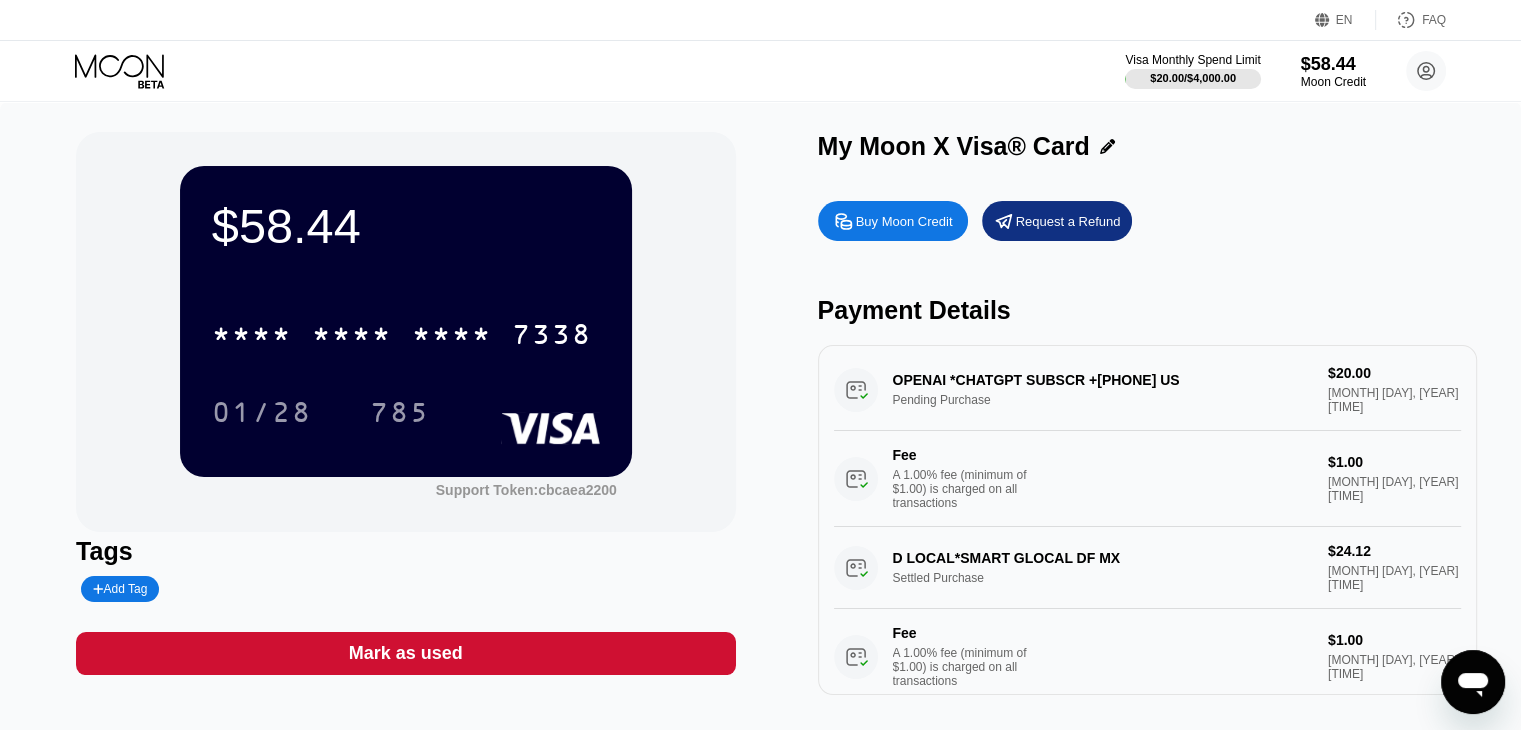 scroll, scrollTop: 0, scrollLeft: 0, axis: both 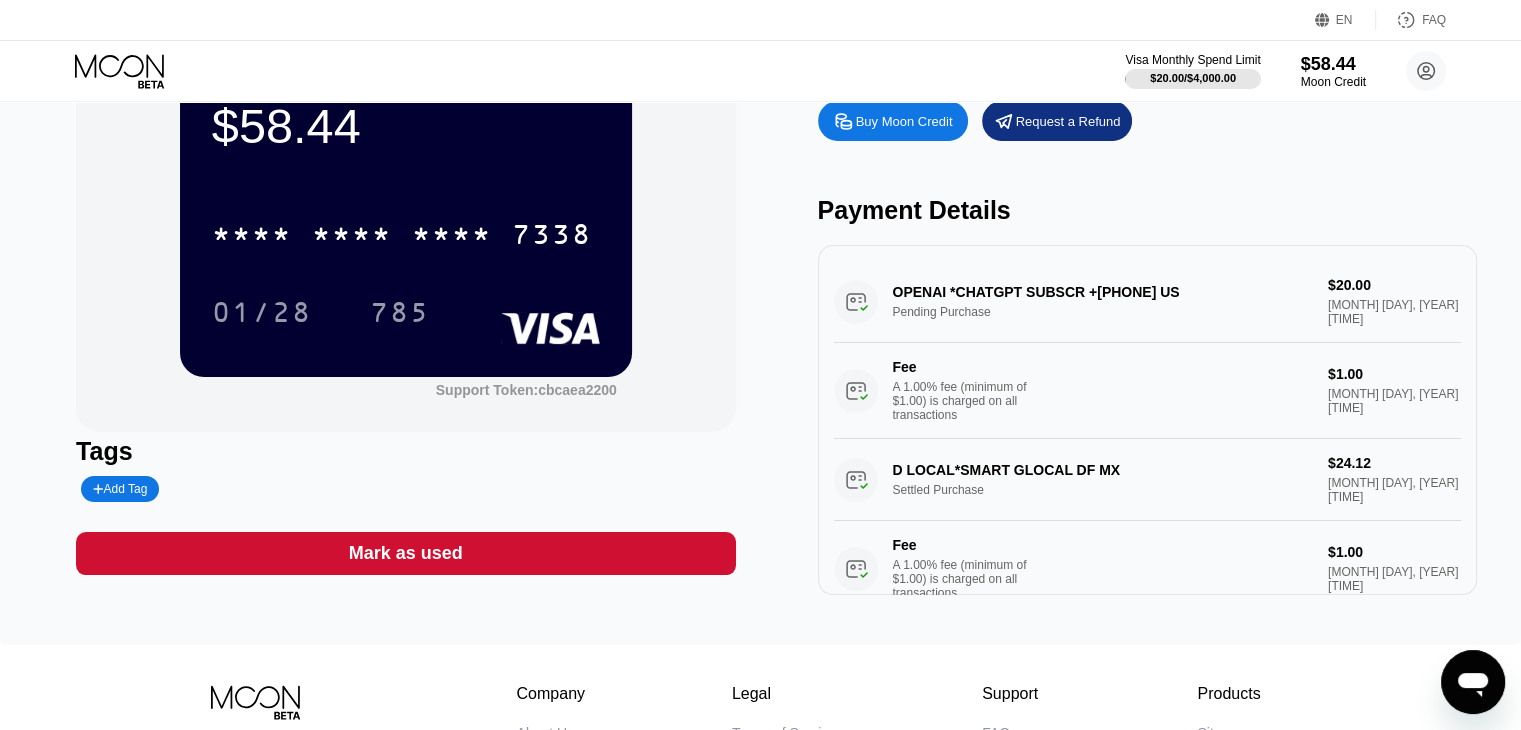 drag, startPoint x: 855, startPoint y: 469, endPoint x: 1284, endPoint y: 501, distance: 430.1918 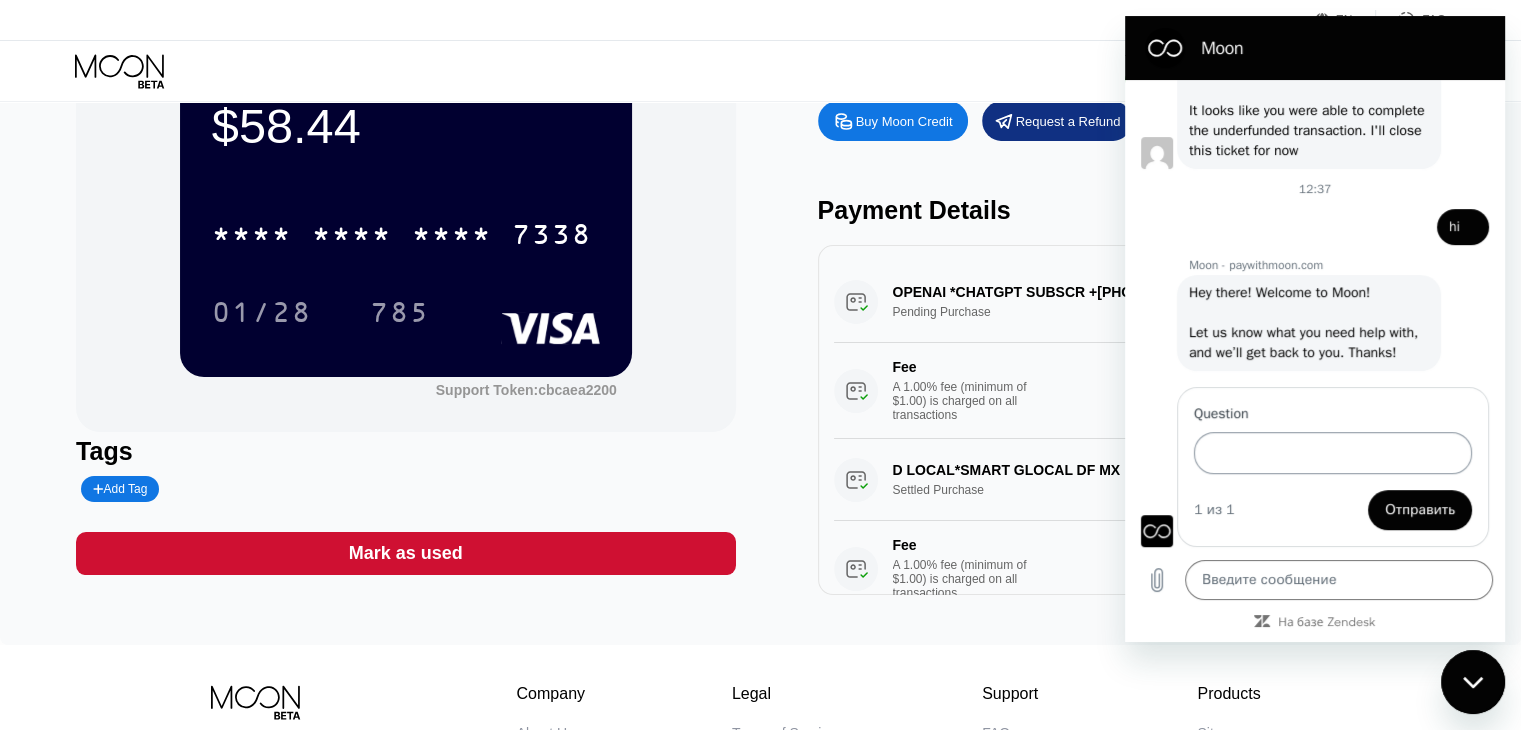 click on "Question" at bounding box center (1333, 453) 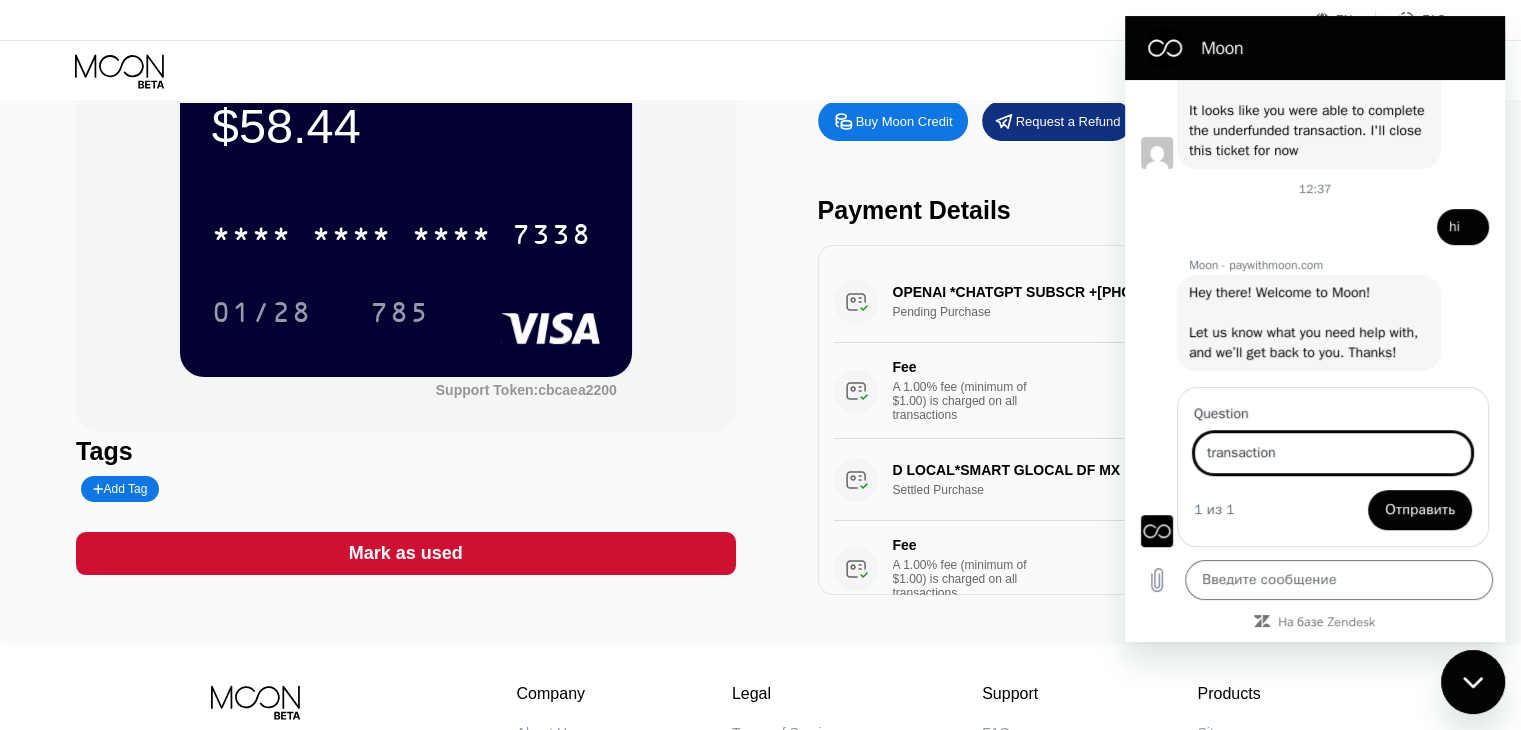 type on "transaction" 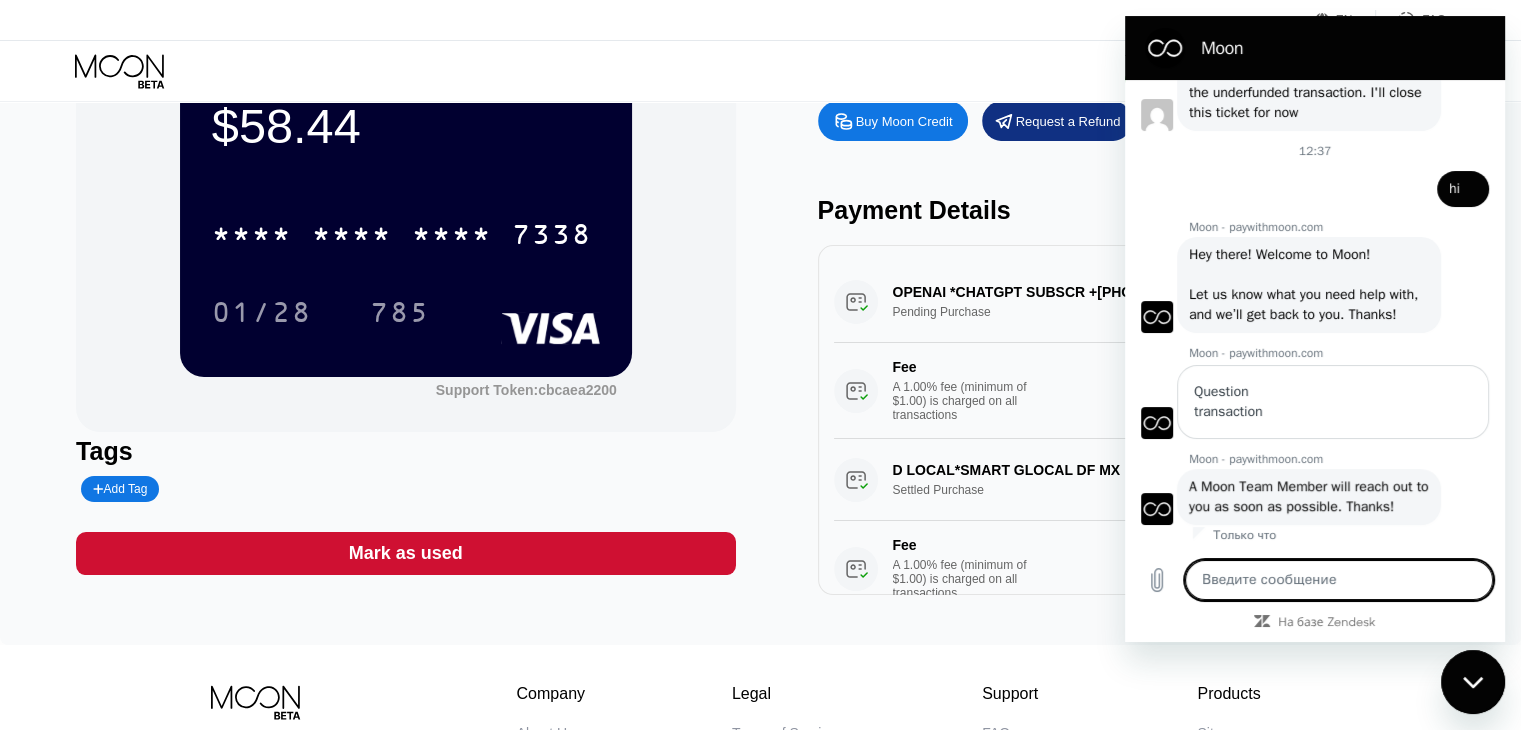 scroll, scrollTop: 790, scrollLeft: 0, axis: vertical 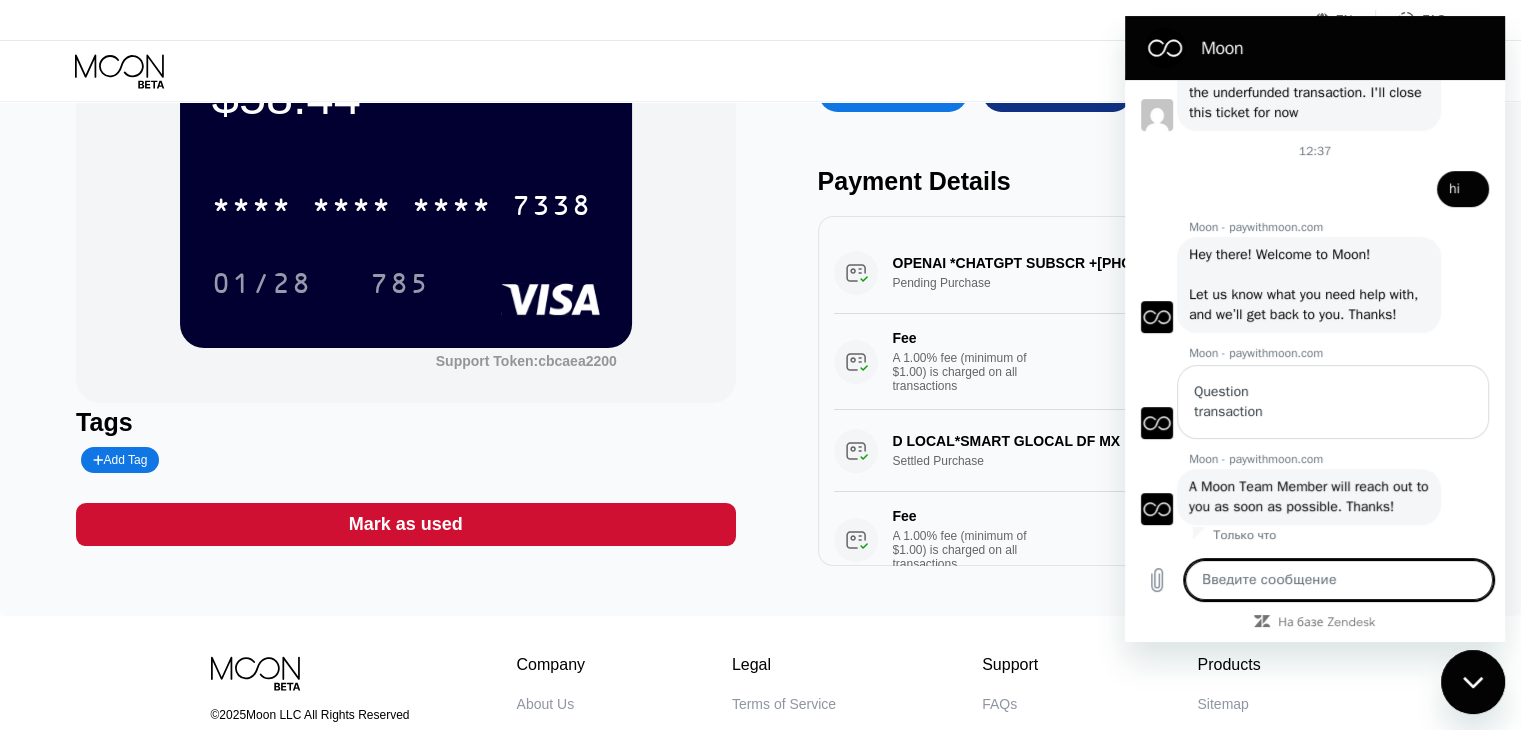 click 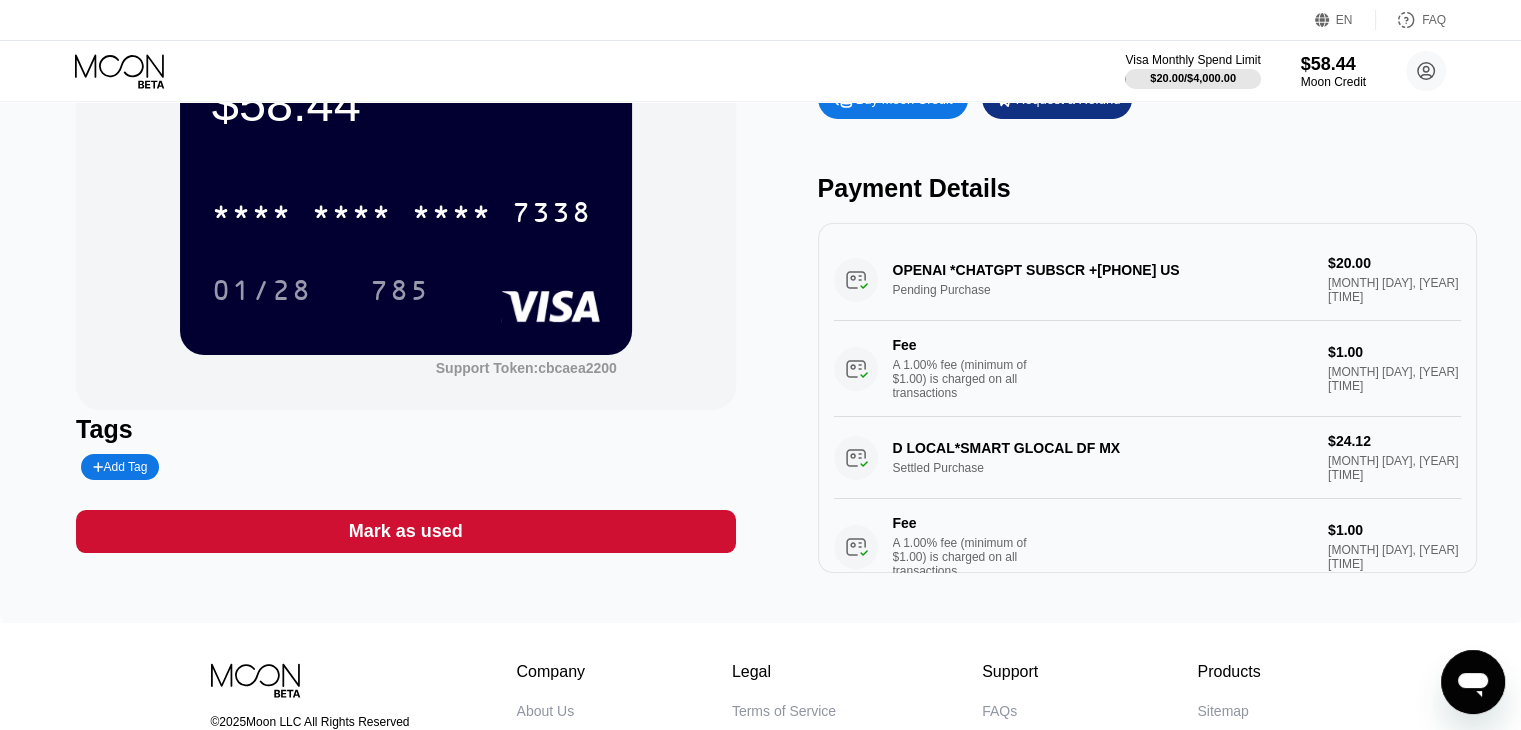 scroll, scrollTop: 129, scrollLeft: 0, axis: vertical 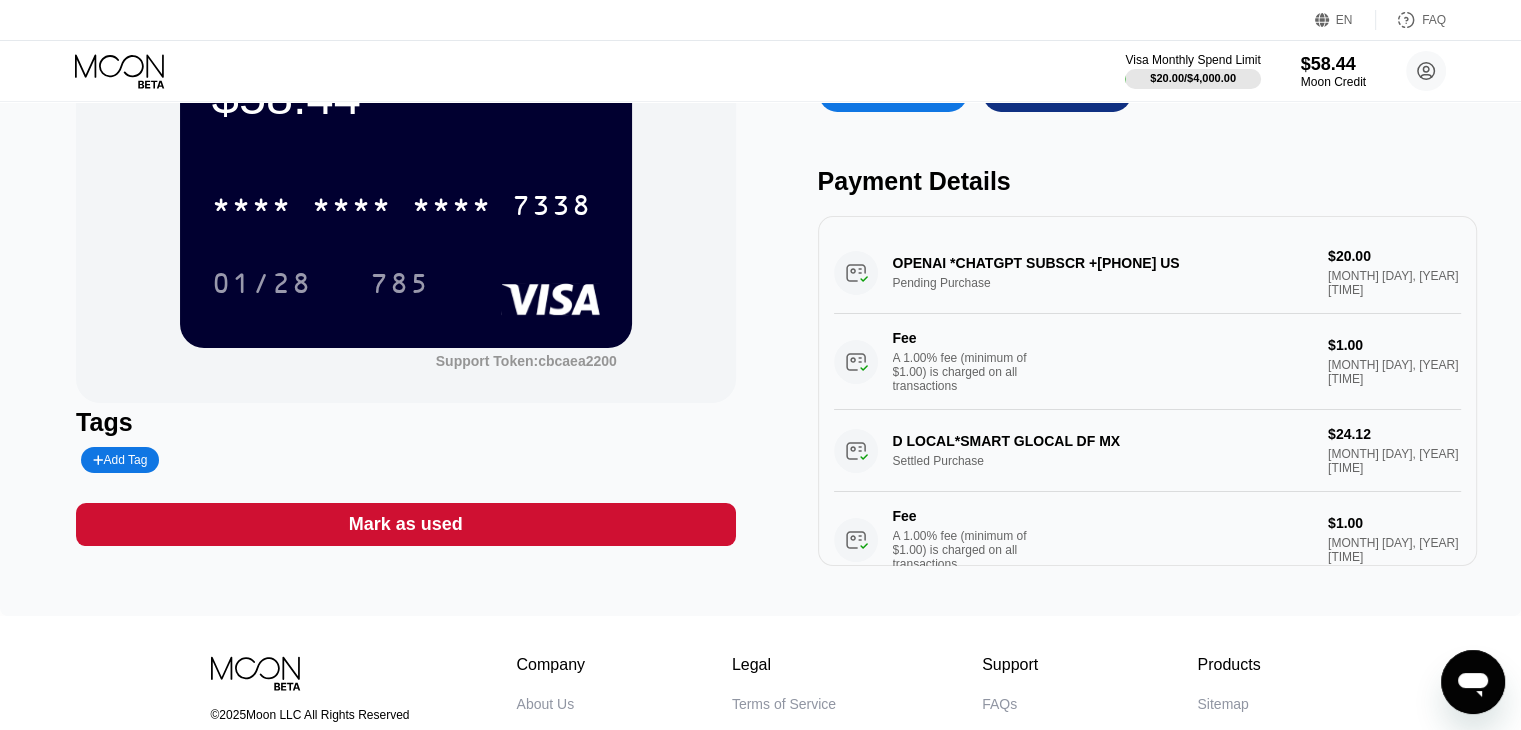 type 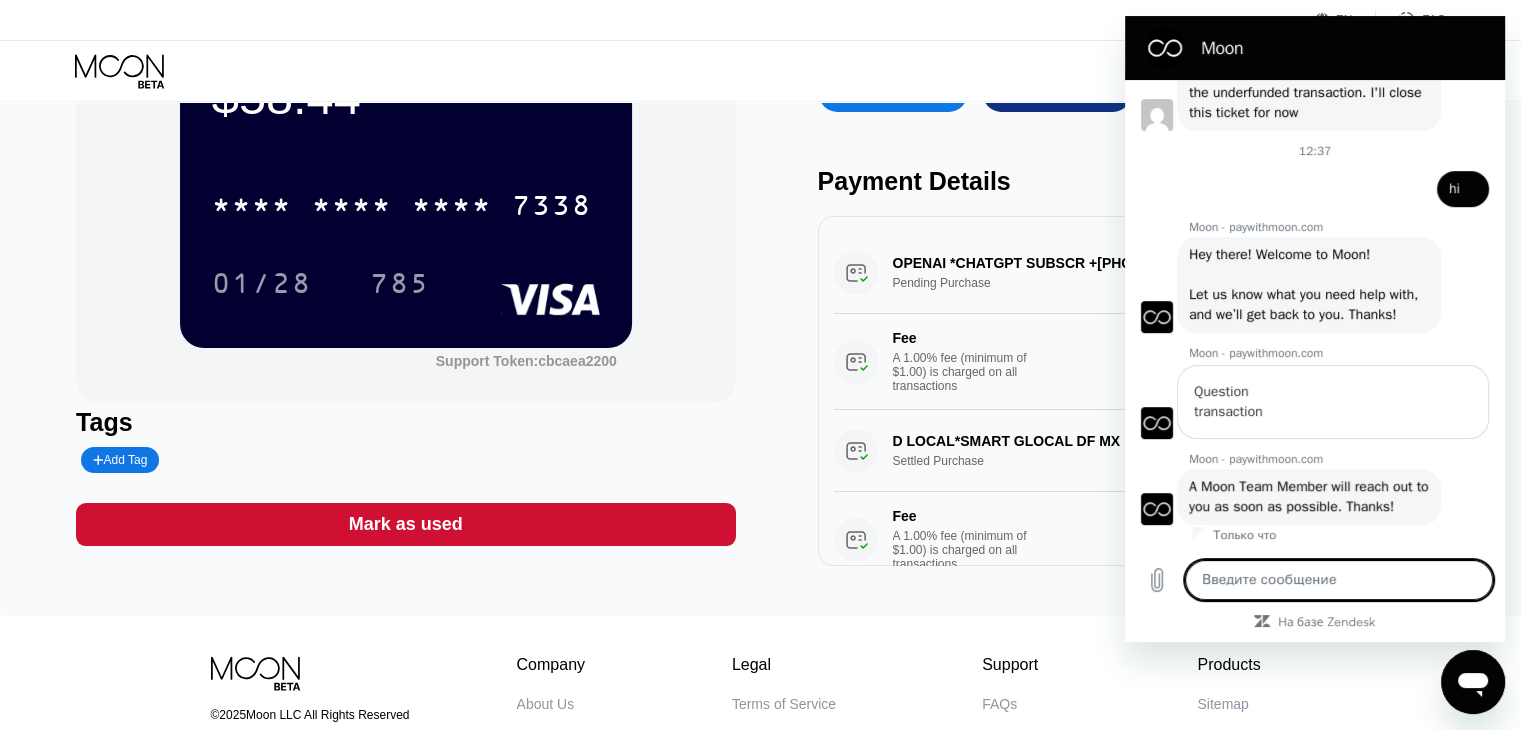 scroll, scrollTop: 0, scrollLeft: 0, axis: both 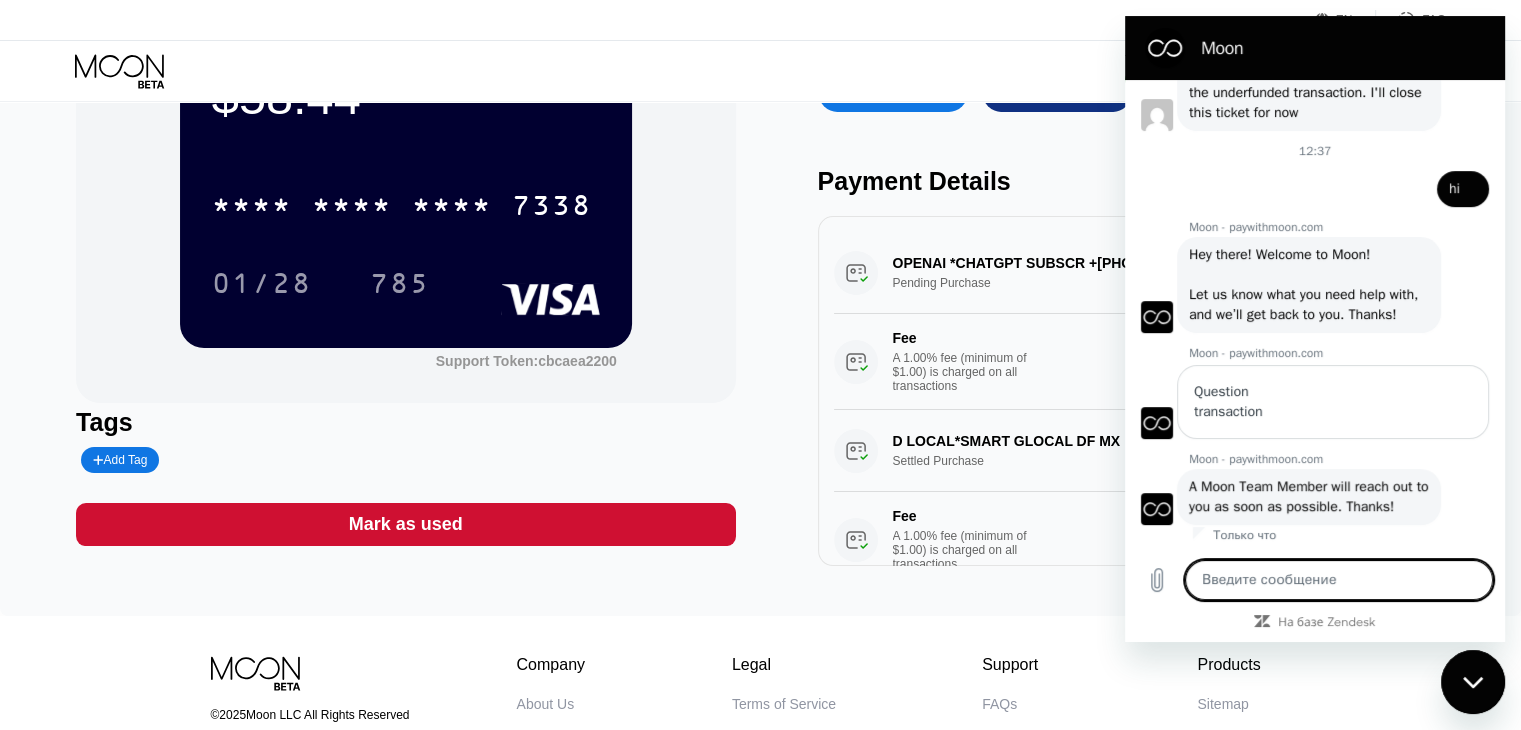 click at bounding box center [1339, 580] 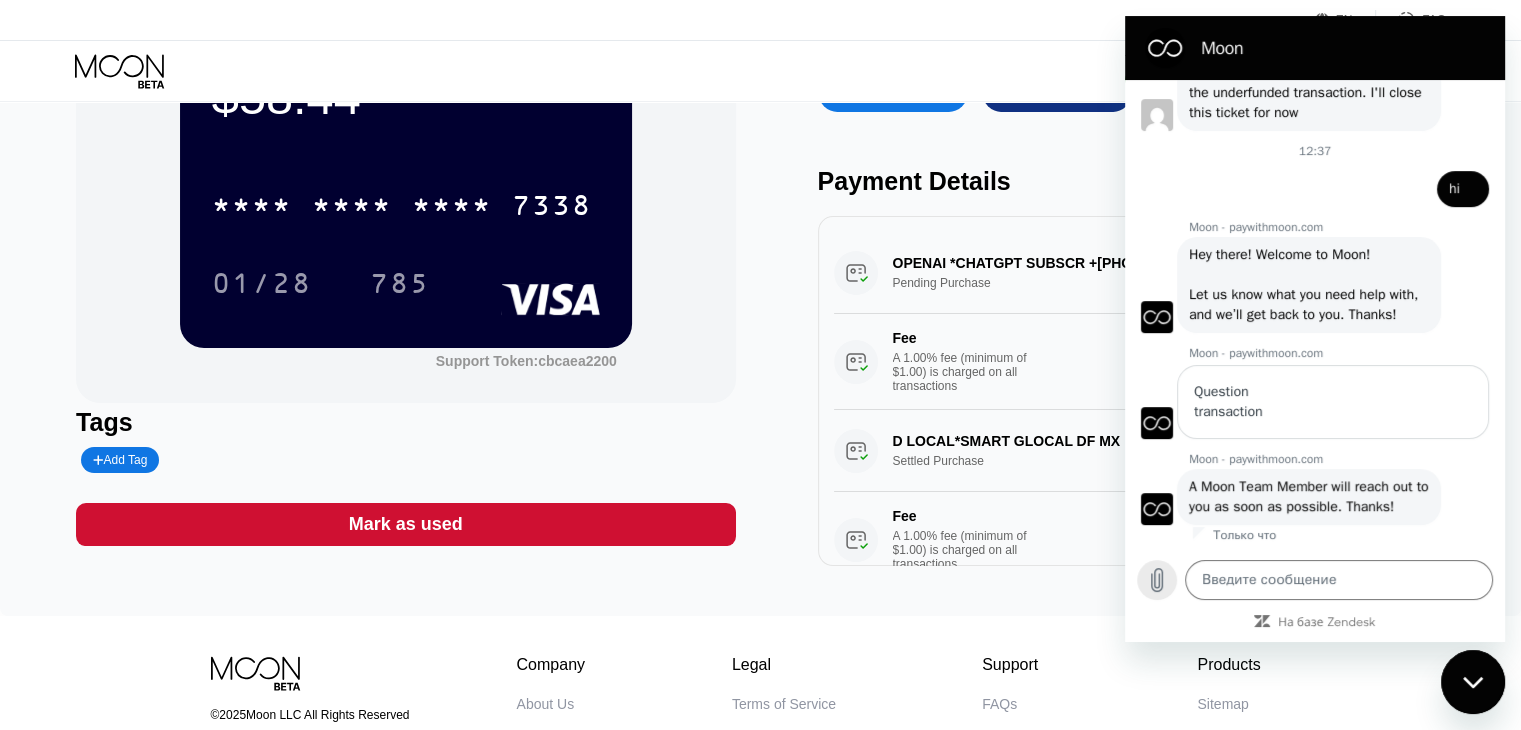click 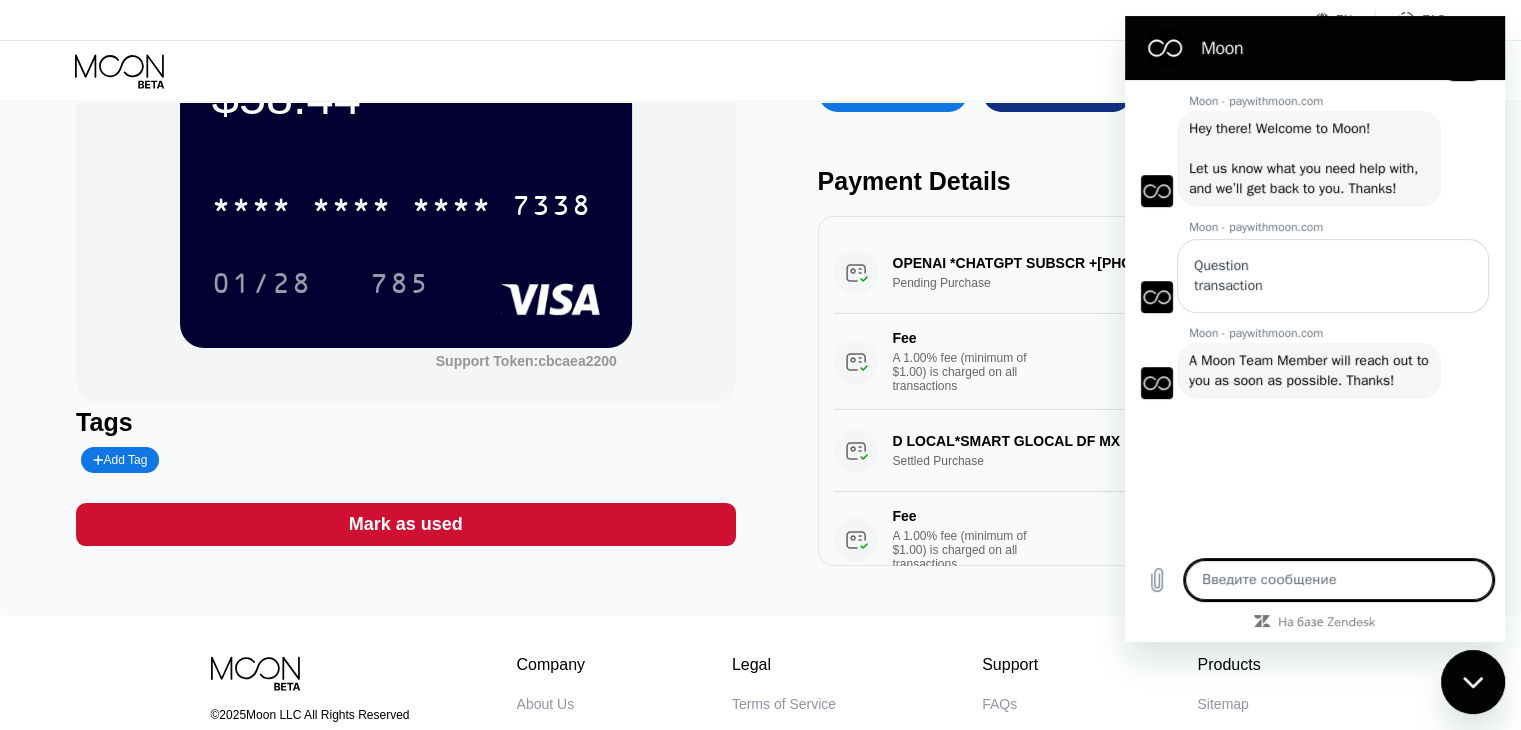 scroll, scrollTop: 914, scrollLeft: 0, axis: vertical 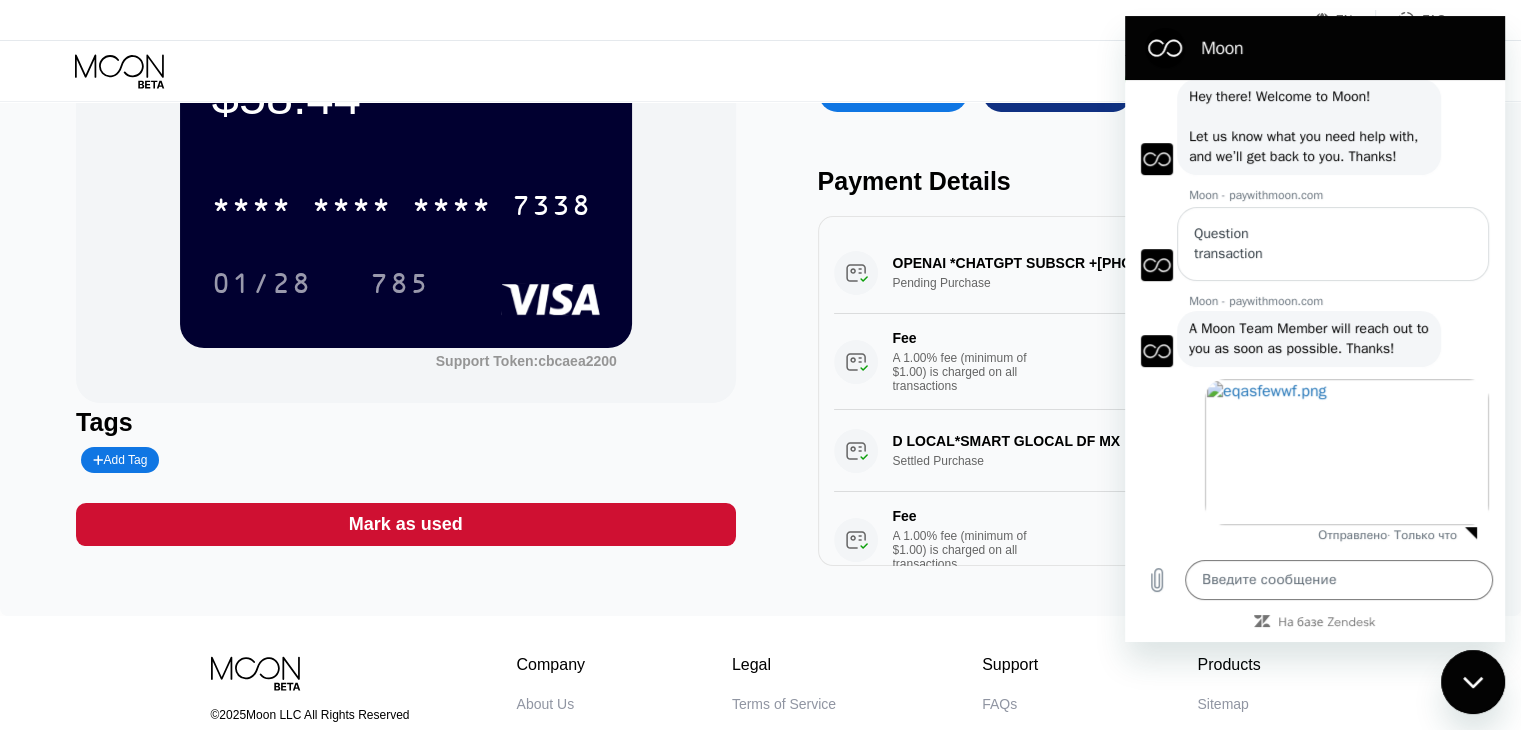 type on "x" 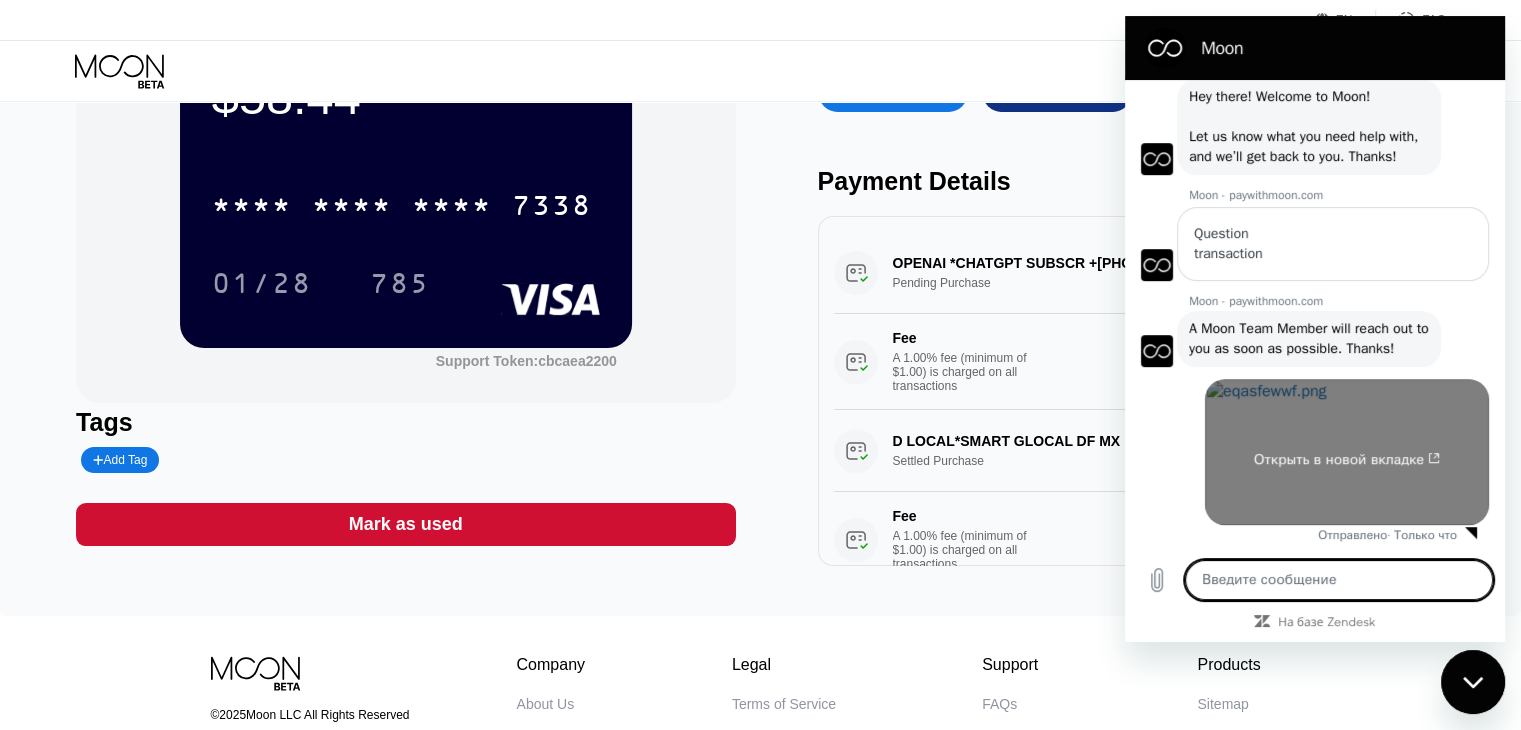 paste on "may i know what this transaction is? what did i buy here?" 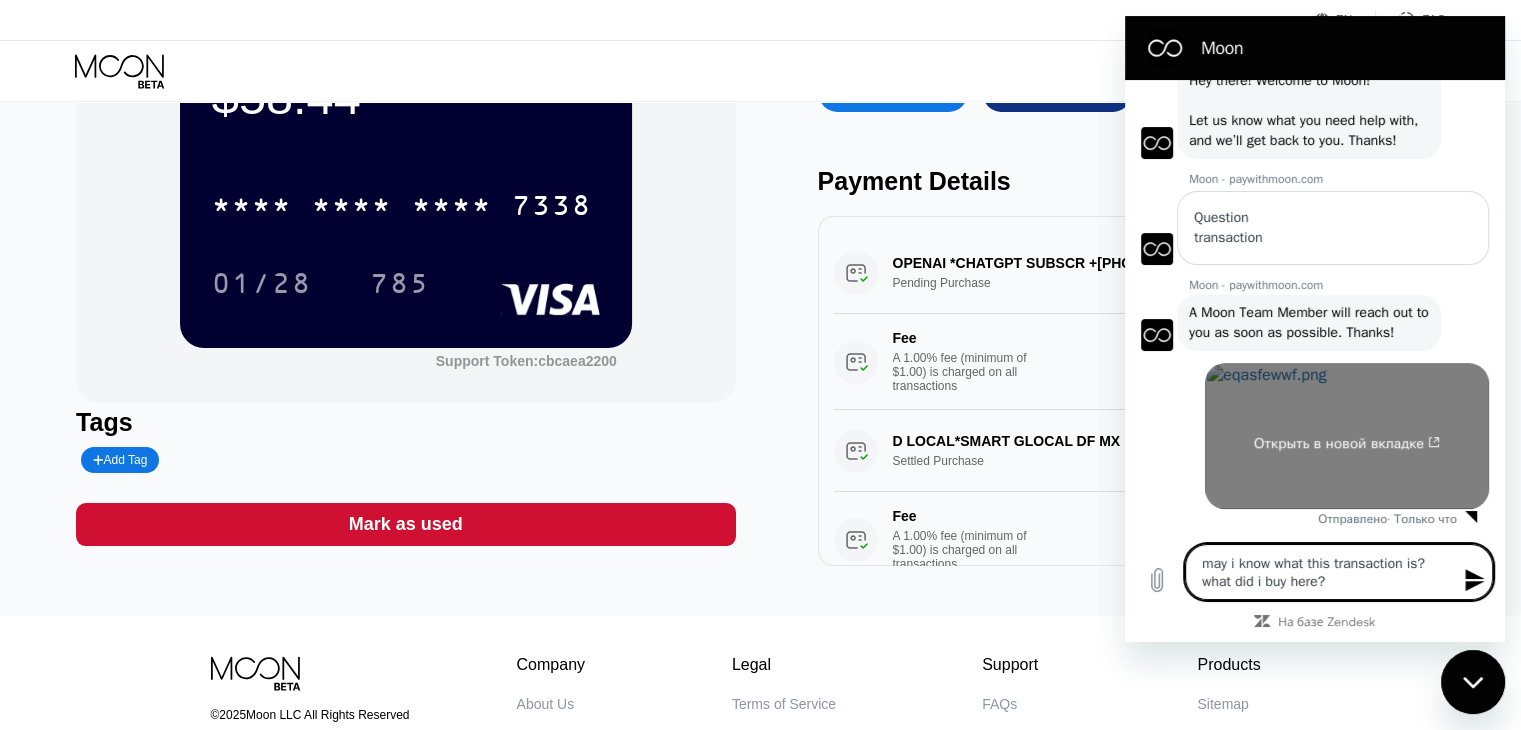 type 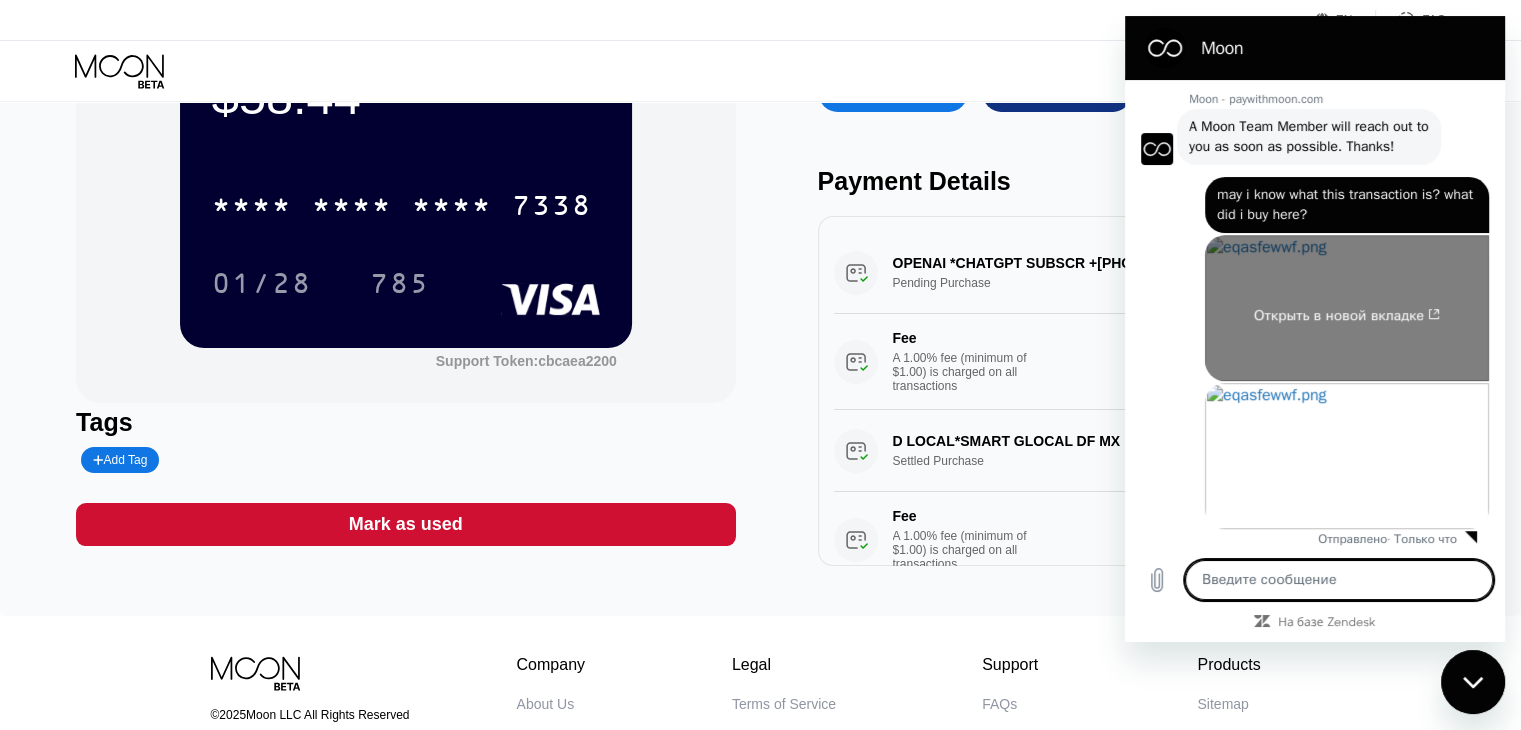 scroll, scrollTop: 1154, scrollLeft: 0, axis: vertical 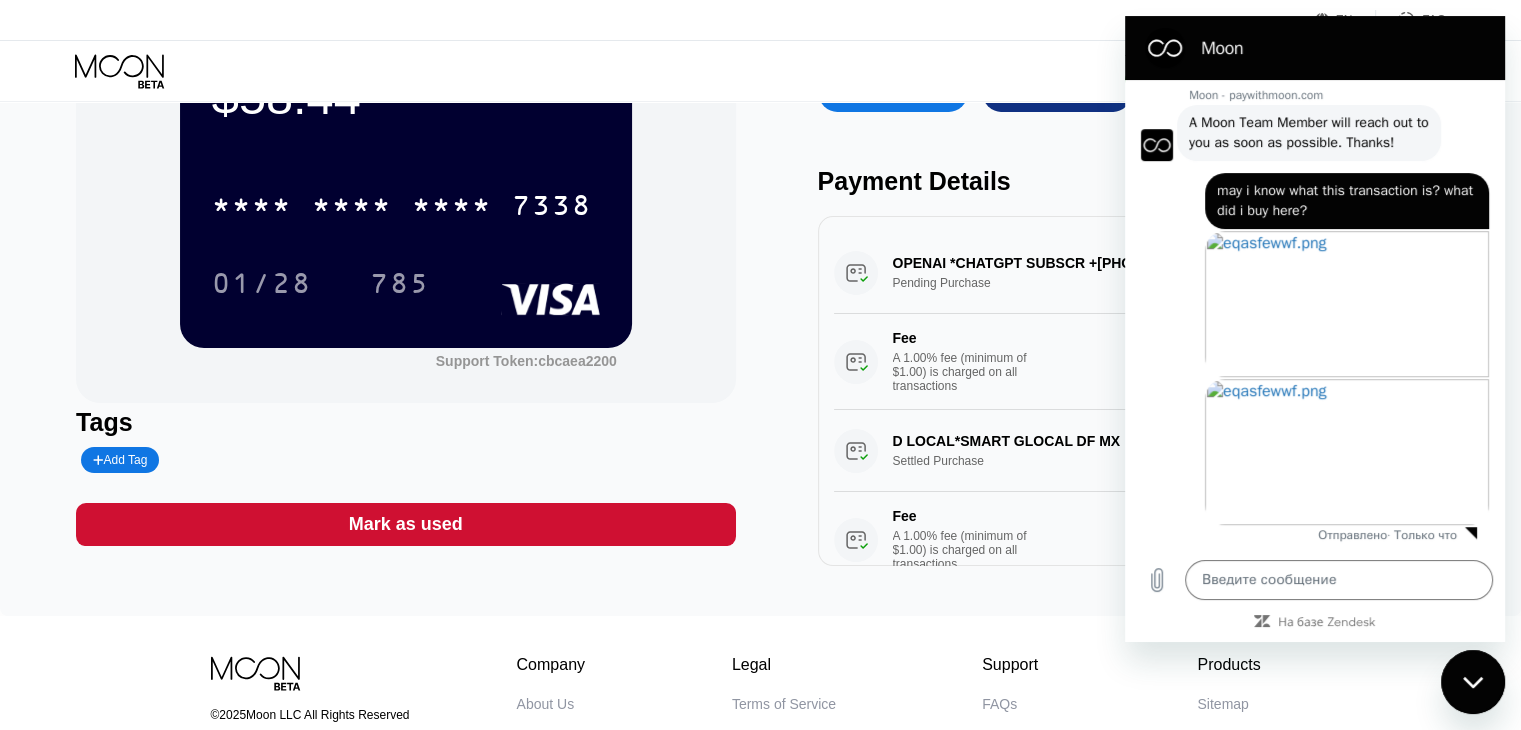 click 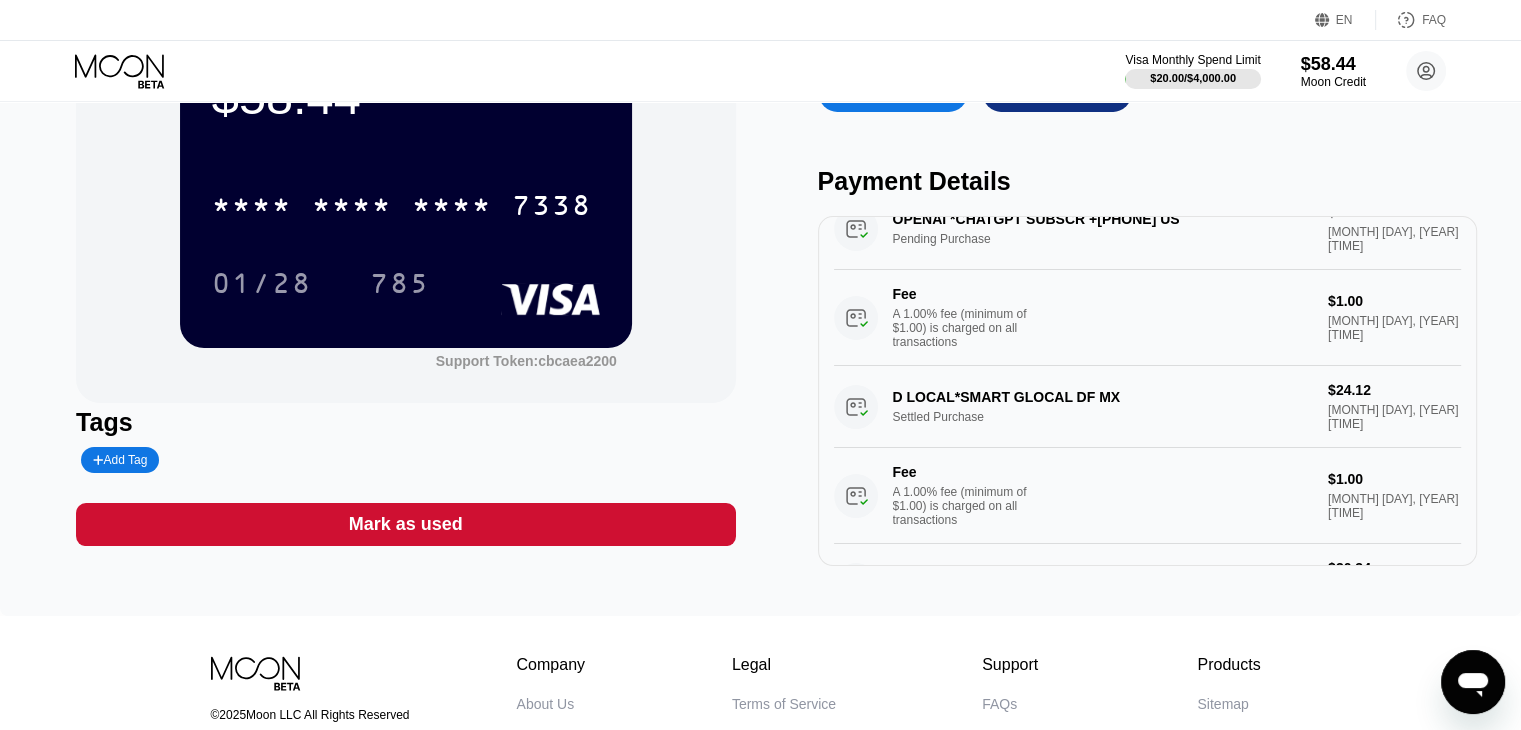 scroll, scrollTop: 100, scrollLeft: 0, axis: vertical 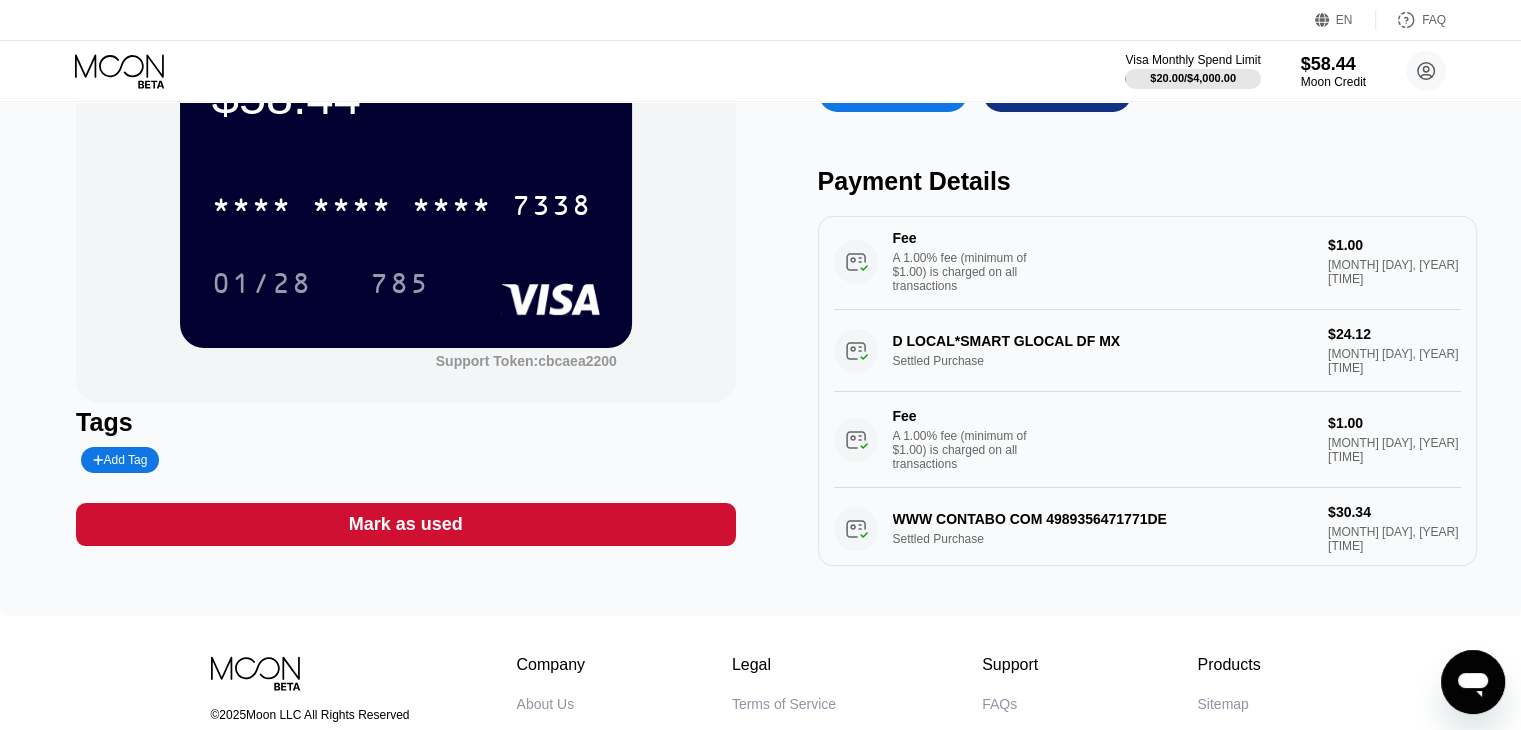 click 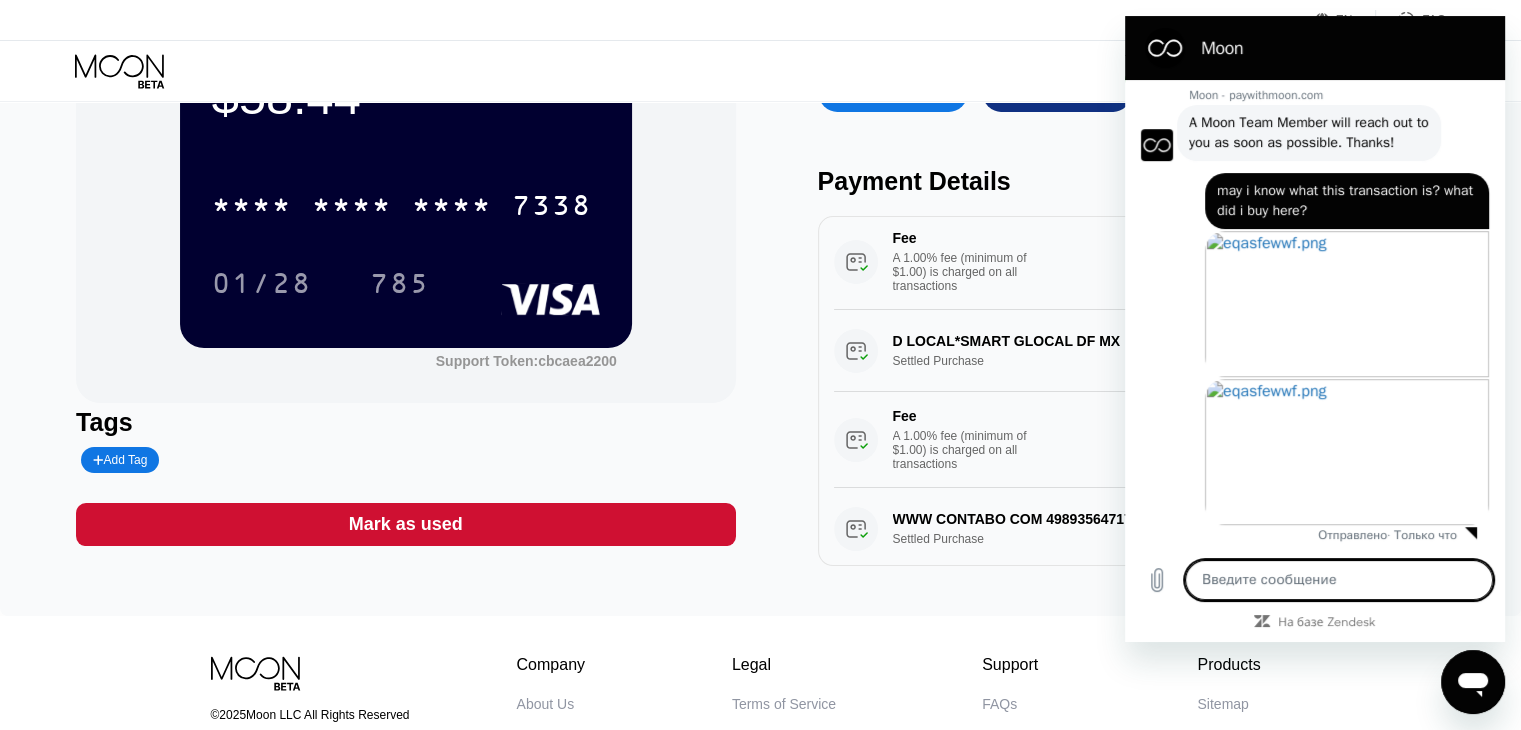 scroll, scrollTop: 0, scrollLeft: 0, axis: both 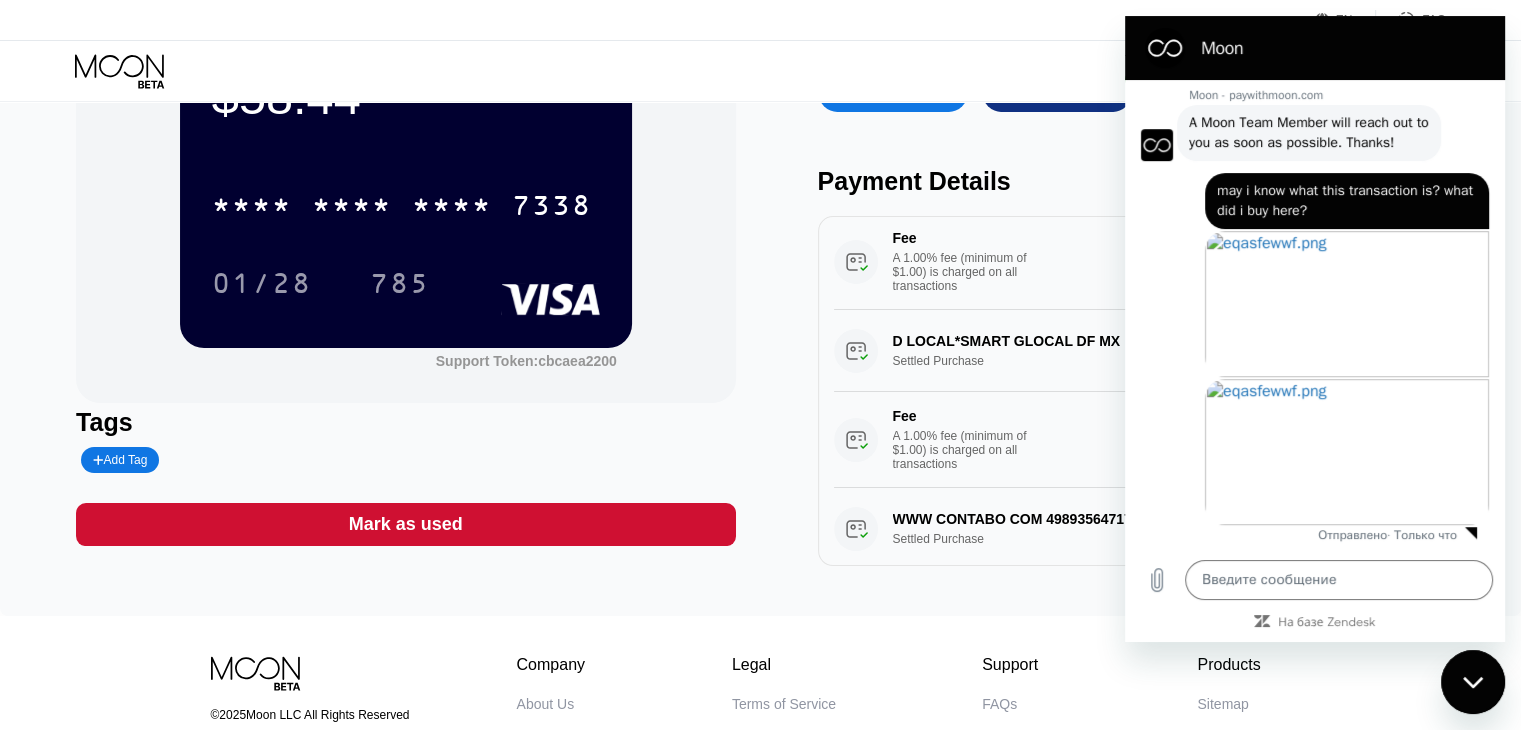 click on "$58.44 * * * * * * * * * * * * 7338 01/28 785 Support Token: cbcaea2200 Tags Add Tag Mark as used My Moon X Visa® Card Buy Moon Credit Request a Refund Payment Details OPENAI *CHATGPT SUBSCR +[PHONE] US Pending Purchase $20.00 [MONTH] [DAY], [YEAR] [TIME] Fee A 1.00% fee (minimum of $1.00) is charged on all transactions $1.00 [MONTH] [DAY], [YEAR] [TIME] D LOCAL*SMART GLOCAL DF MX Settled Purchase $24.12 [MONTH] [DAY], [YEAR] [TIME] Fee A 1.00% fee (minimum of $1.00) is charged on all transactions $1.00 [MONTH] [DAY], [YEAR] [TIME] WWW CONTABO COM 4989356471771DE Settled Purchase $30.34 [MONTH] [DAY], [YEAR] [TIME] Fee A 1.00% fee (minimum of $1.00) is charged on all transactions $1.00 [MONTH] [DAY], [YEAR] [TIME] STARLINK INTERNET 310-6829683 US Settled Purchase $50.00 [MONTH] [DAY], [YEAR] [TIME] Fee A 1.00% fee (minimum of $1.00) is charged on all transactions $1.00 [MONTH] [DAY], [YEAR] [TIME] OPENAI *CHATGPT SUBSCR +[PHONE] US Settled Purchase $20.00 [MONTH] [DAY], [YEAR] [TIME] Fee $1.00 [MONTH] [DAY], [YEAR] [TIME] $29.97 Fee Fee" at bounding box center [760, 284] 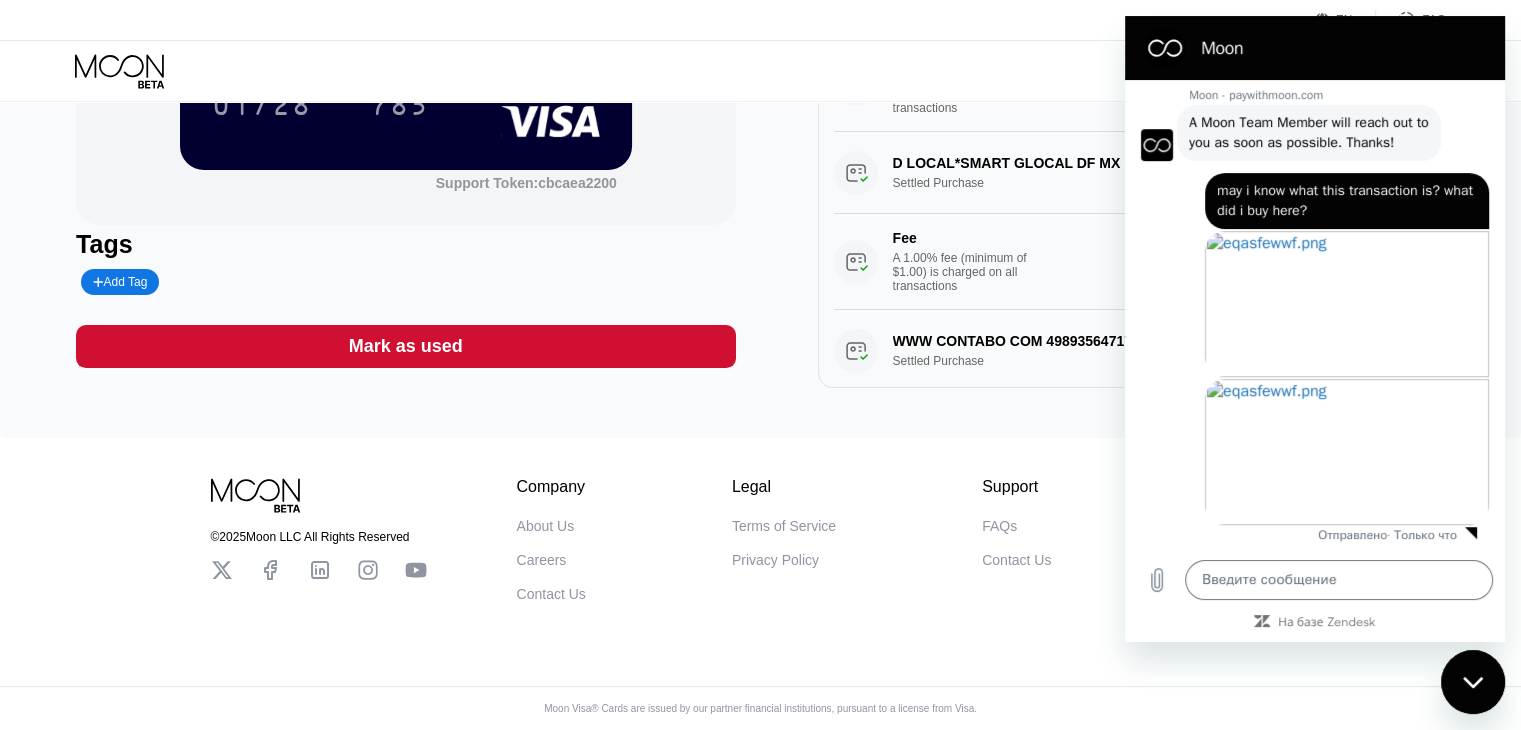 scroll, scrollTop: 329, scrollLeft: 0, axis: vertical 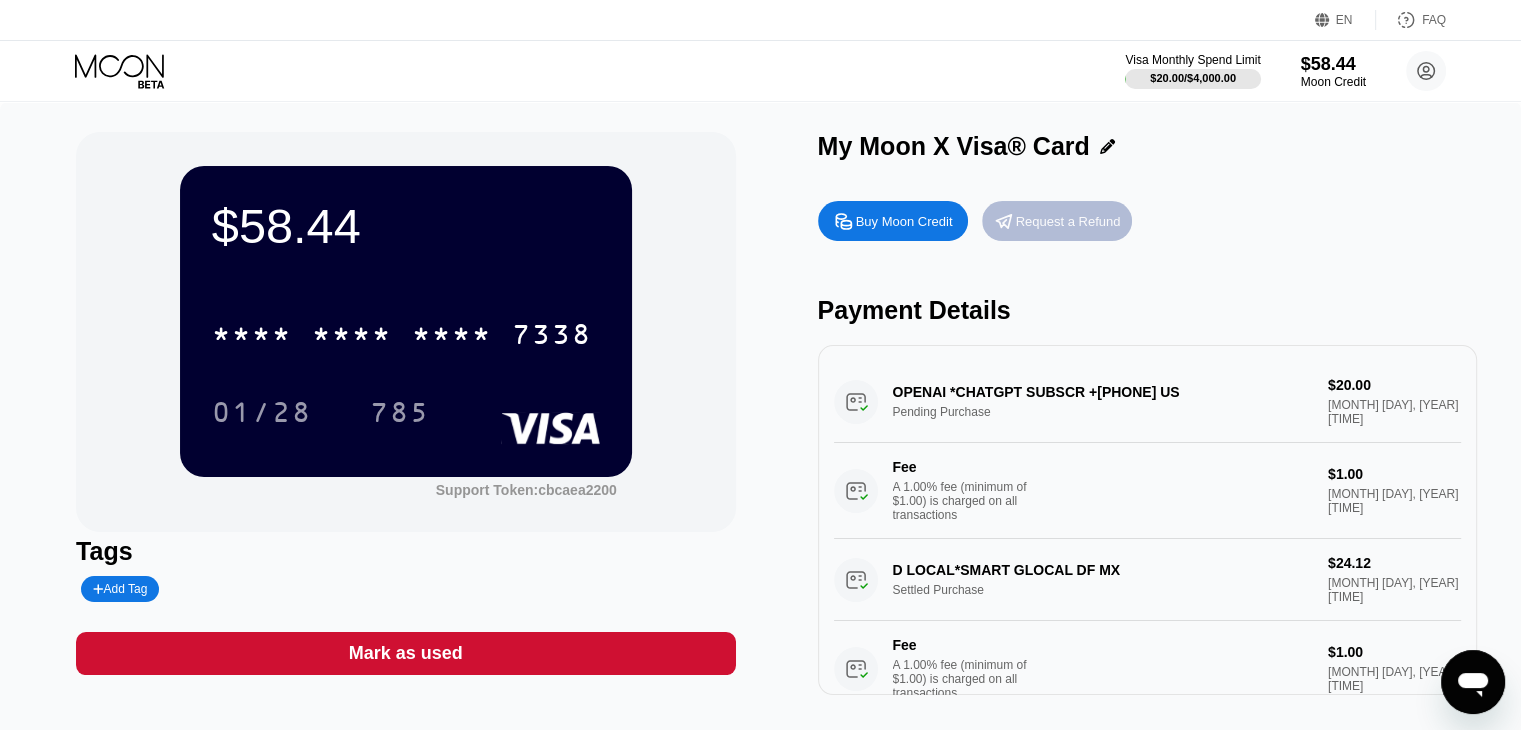 click on "Request a Refund" at bounding box center (1057, 221) 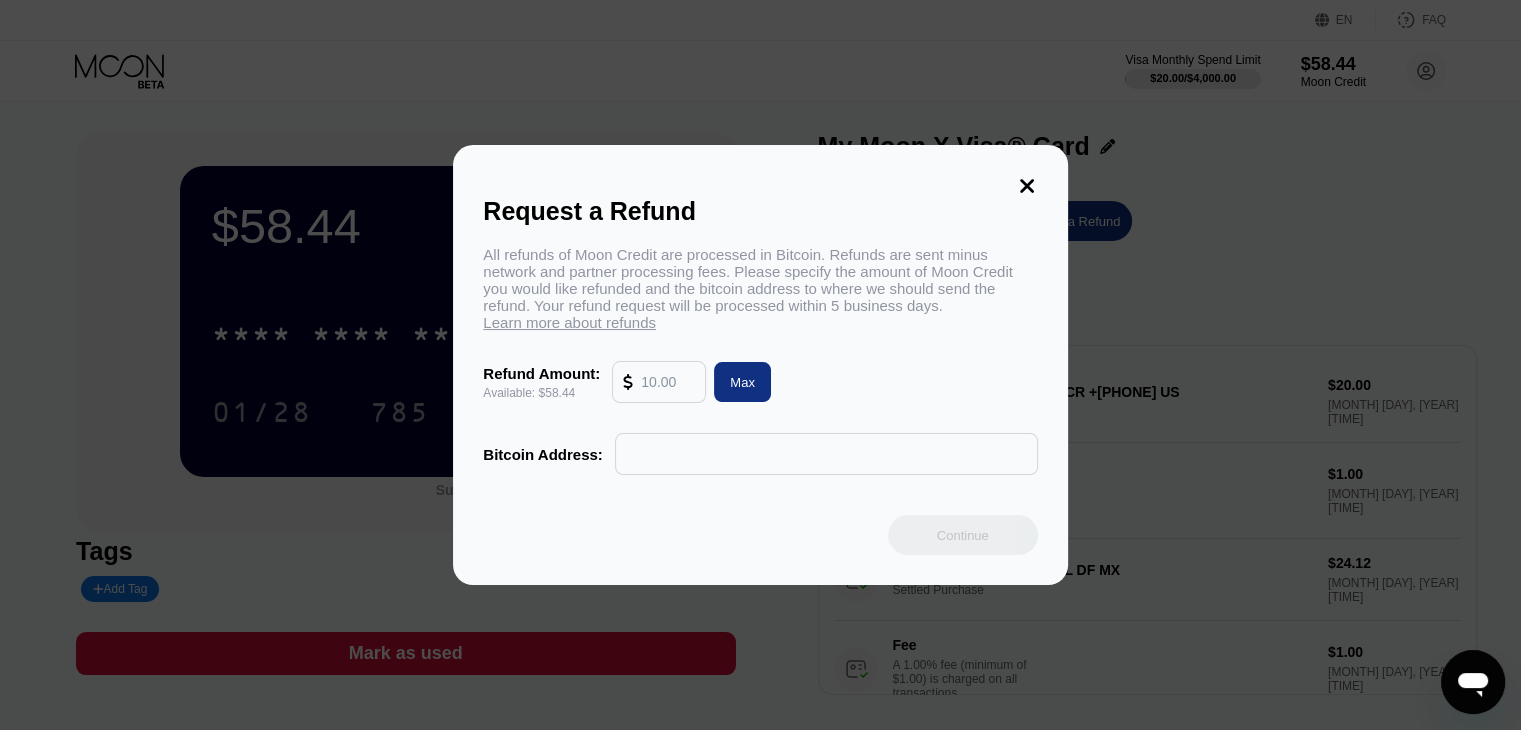 click 